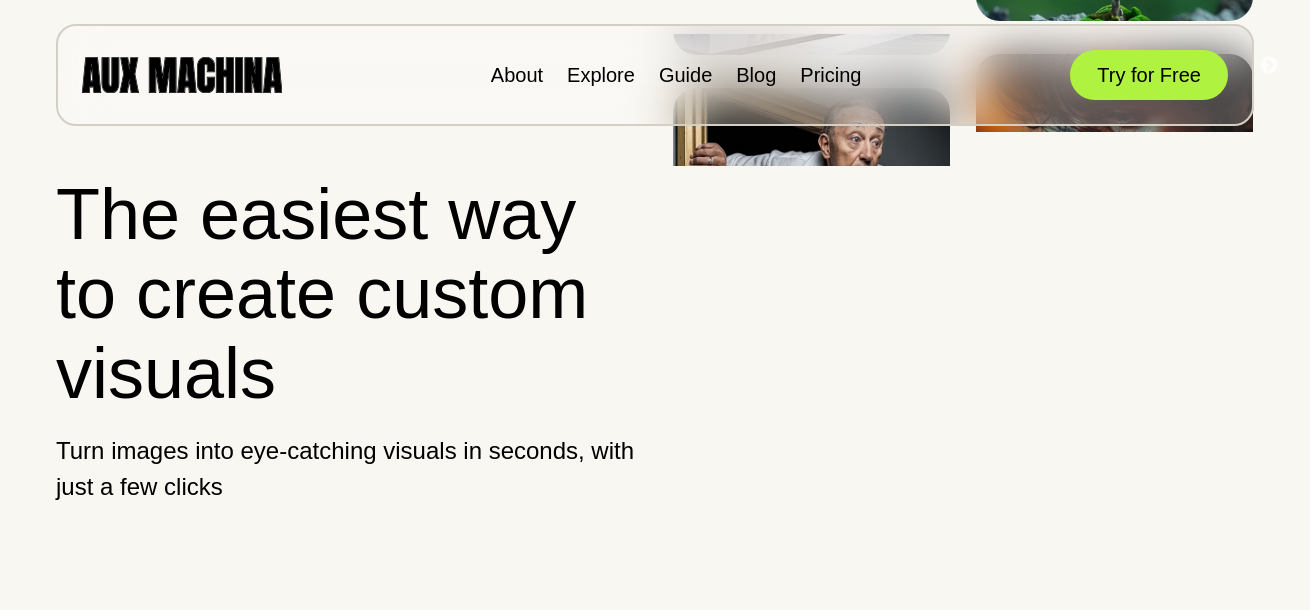 scroll, scrollTop: 0, scrollLeft: 0, axis: both 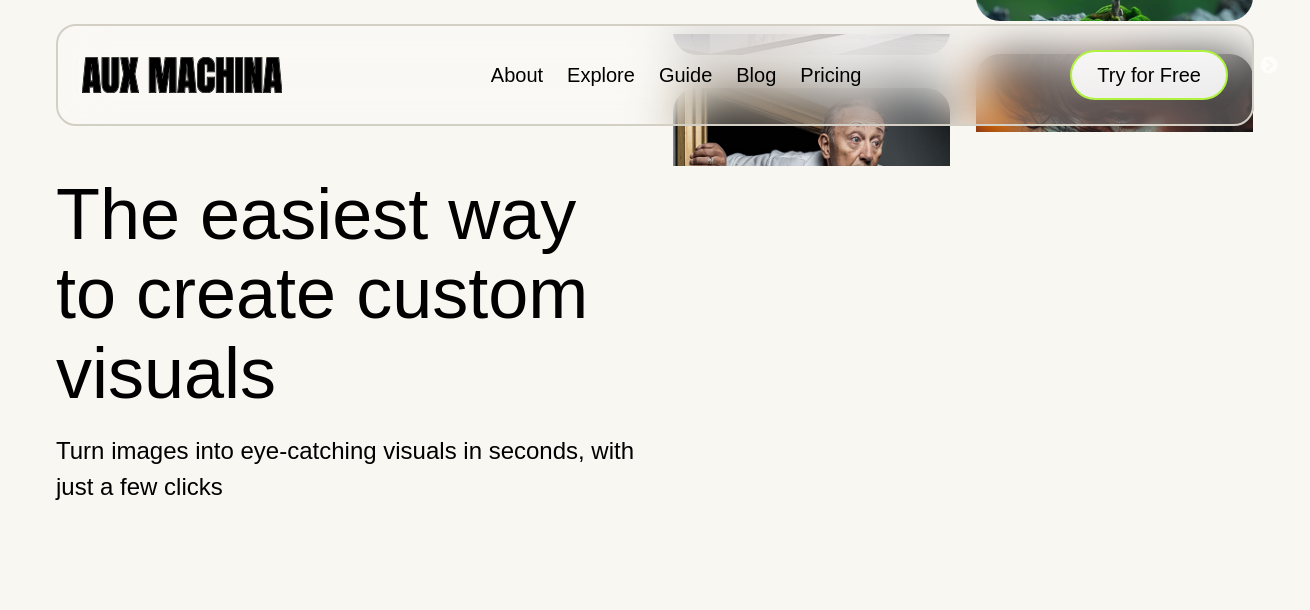 click on "Try for Free" at bounding box center [1149, 75] 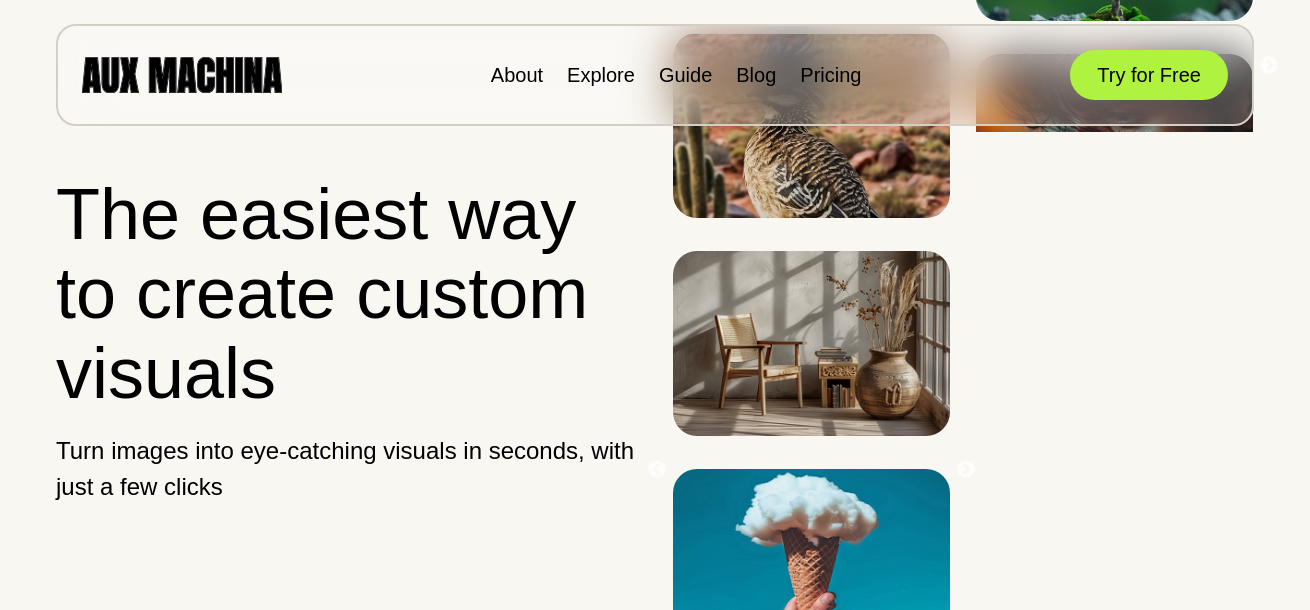 scroll, scrollTop: 0, scrollLeft: 0, axis: both 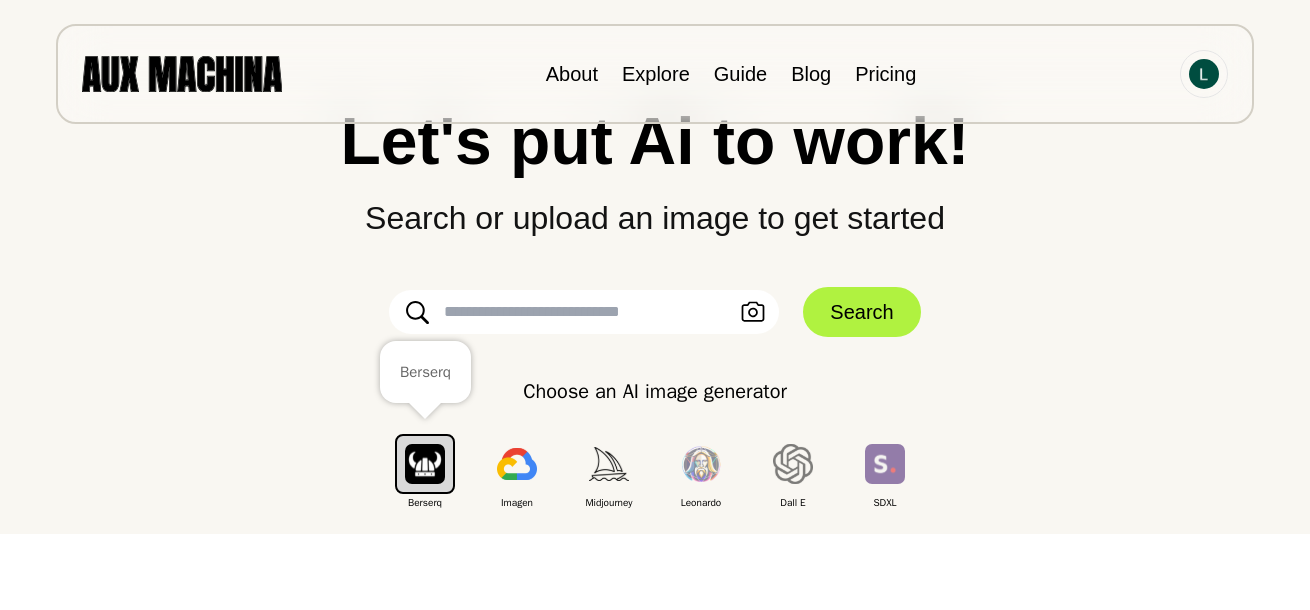 click at bounding box center (425, 463) 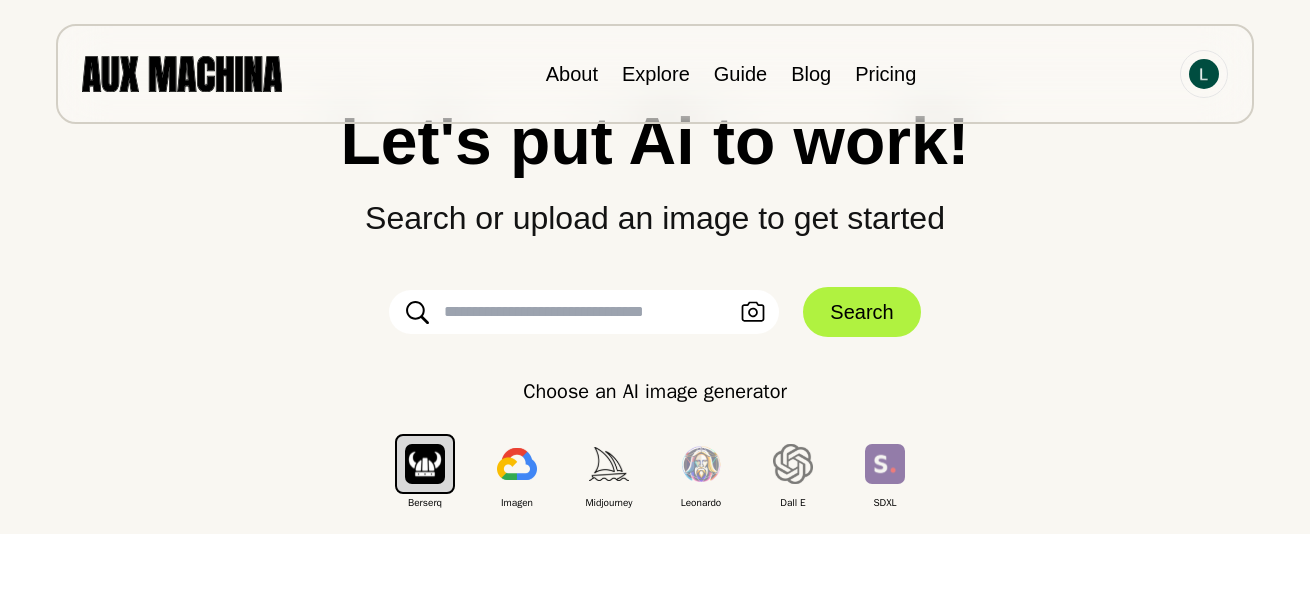 click on "Let's put Ai to work! Search or upload an image to get started Upload an Image Search Choose an AI image generator Berserq Imagen Midjourney Leonardo Dall E SDXL" at bounding box center [655, 309] 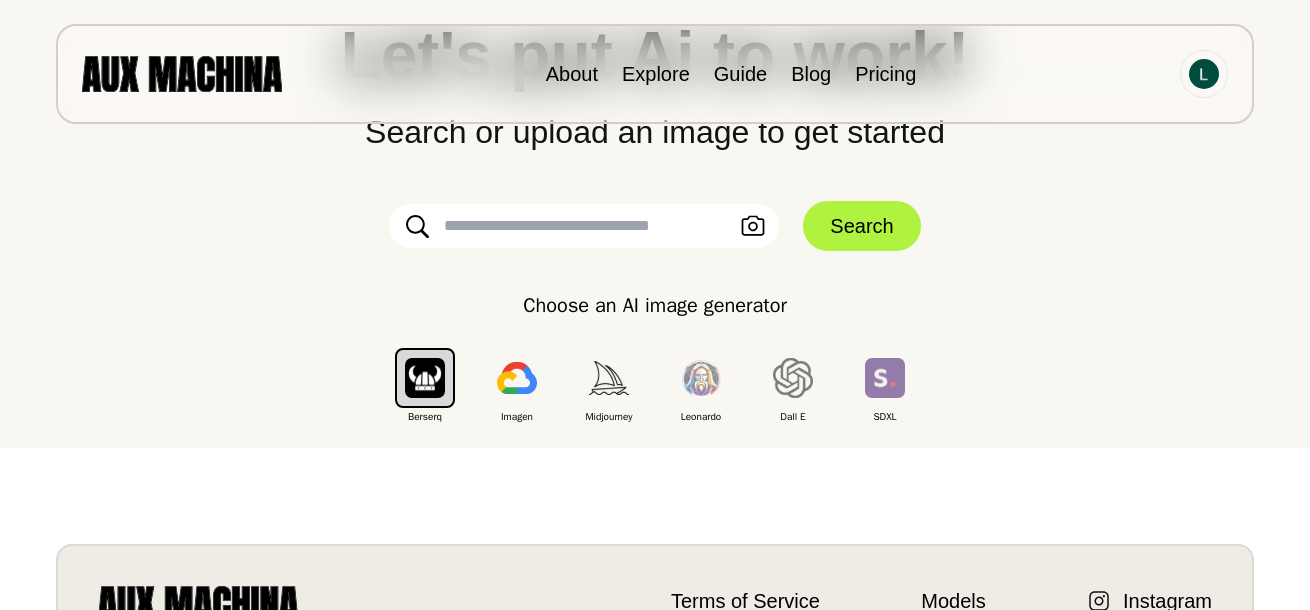 scroll, scrollTop: 0, scrollLeft: 0, axis: both 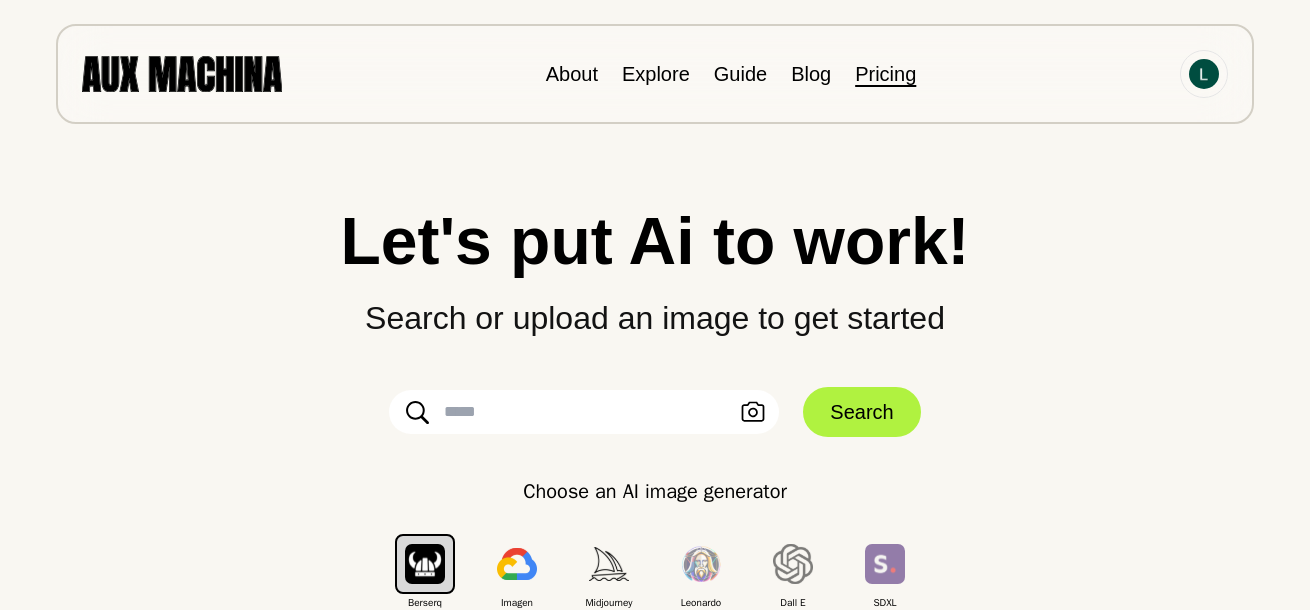 click on "Pricing" at bounding box center [885, 74] 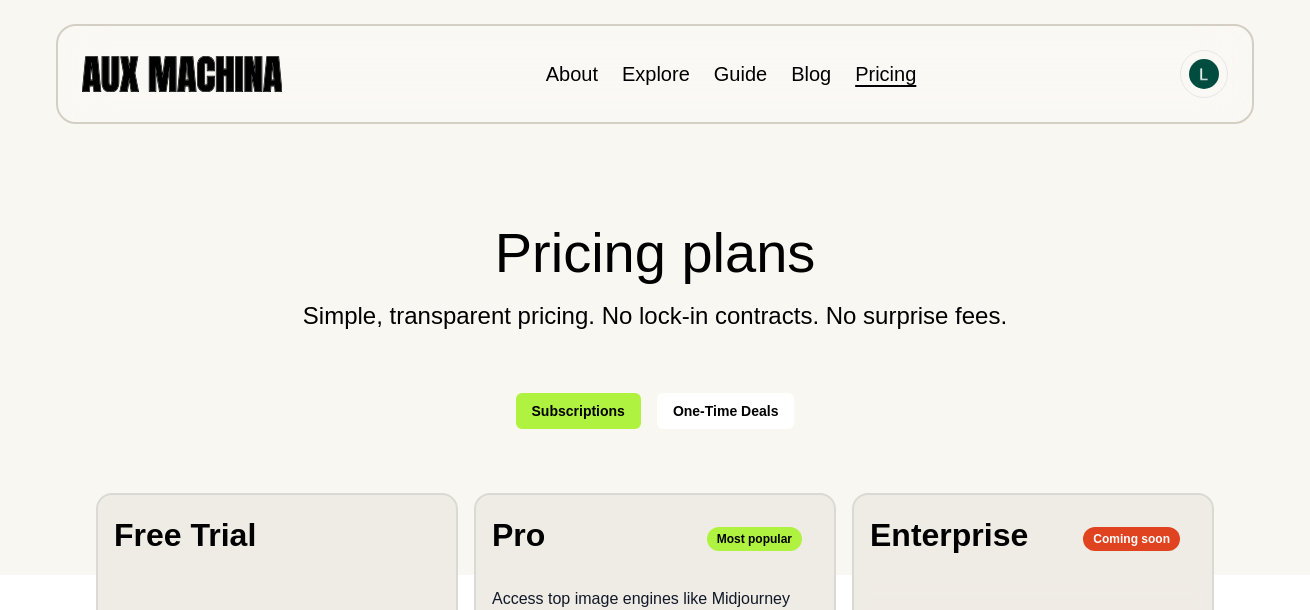 scroll, scrollTop: 0, scrollLeft: 0, axis: both 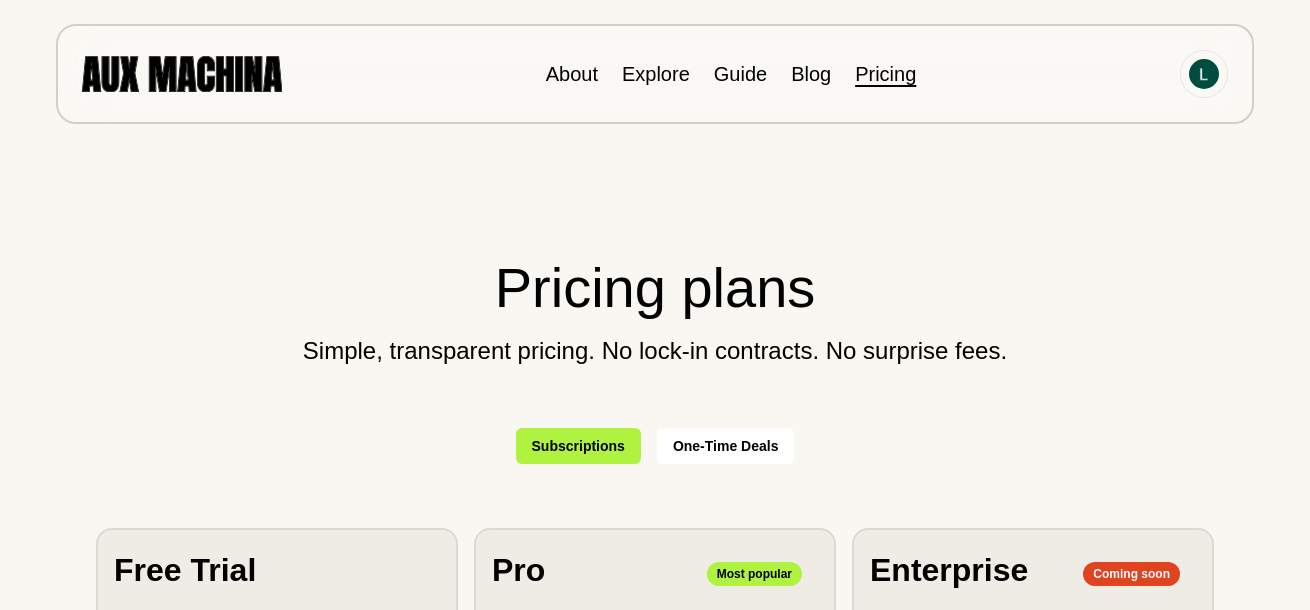 click at bounding box center (182, 73) 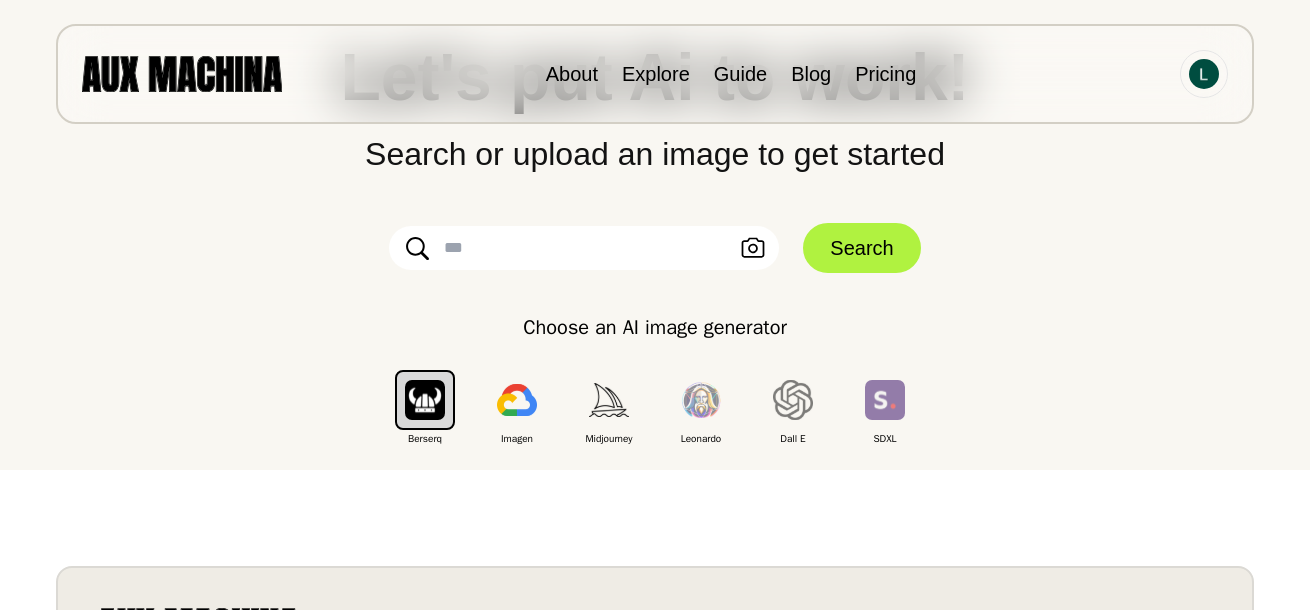 scroll, scrollTop: 100, scrollLeft: 0, axis: vertical 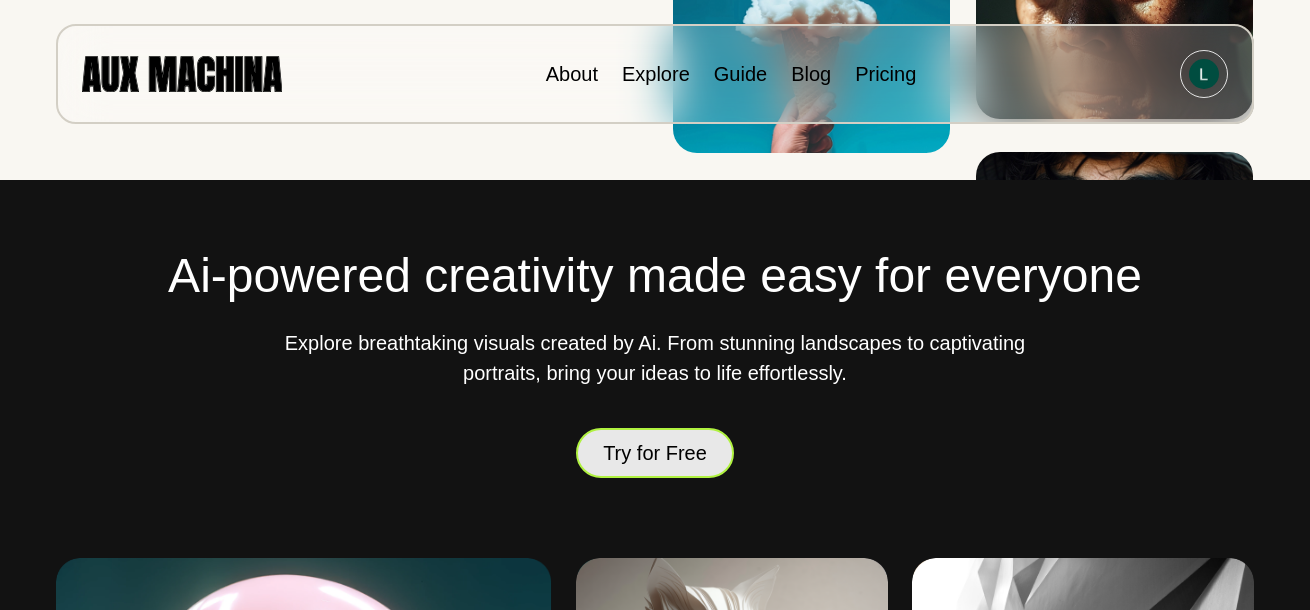 click on "Try for Free" at bounding box center (655, 452) 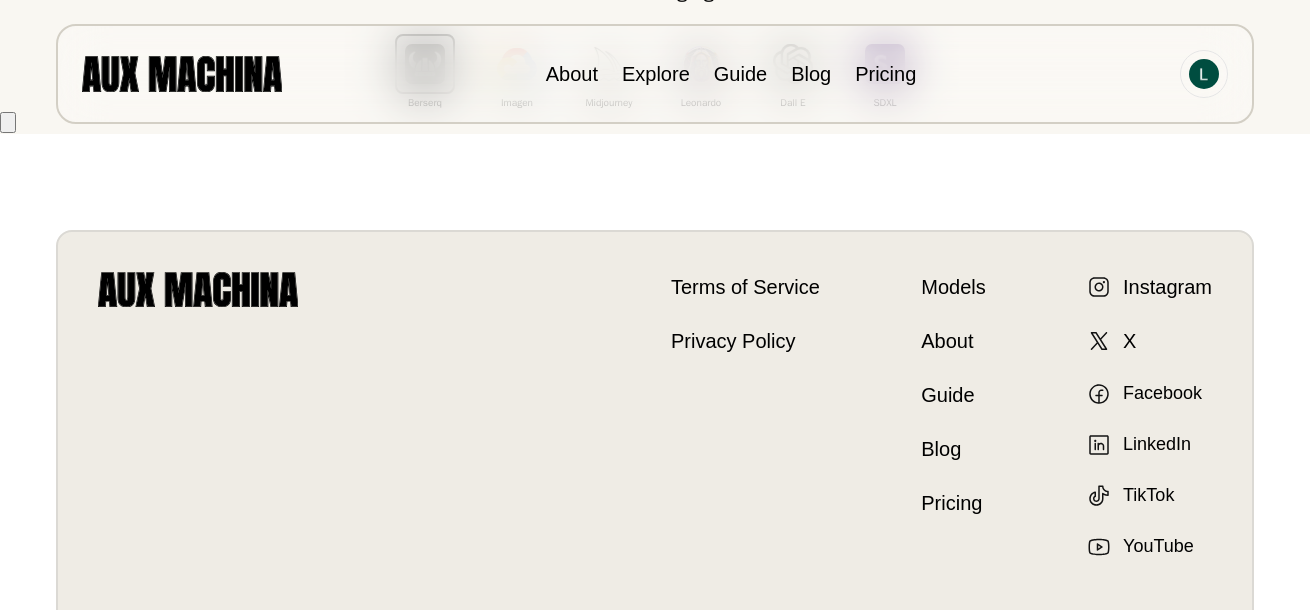 scroll, scrollTop: 0, scrollLeft: 0, axis: both 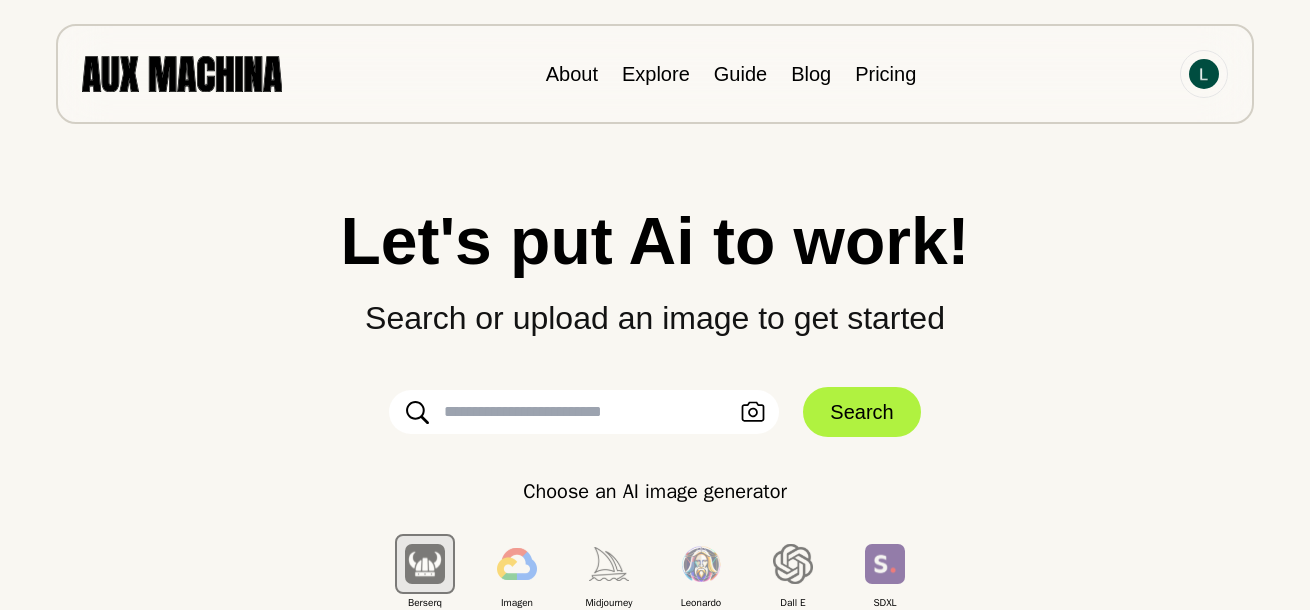 click at bounding box center (584, 412) 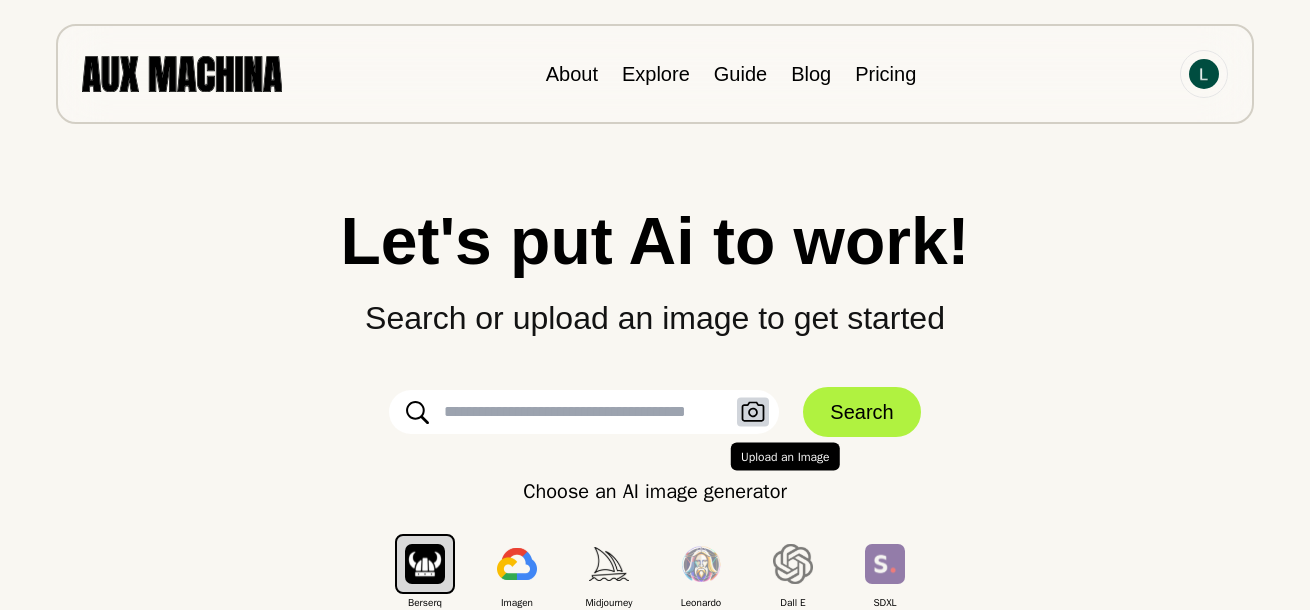 click 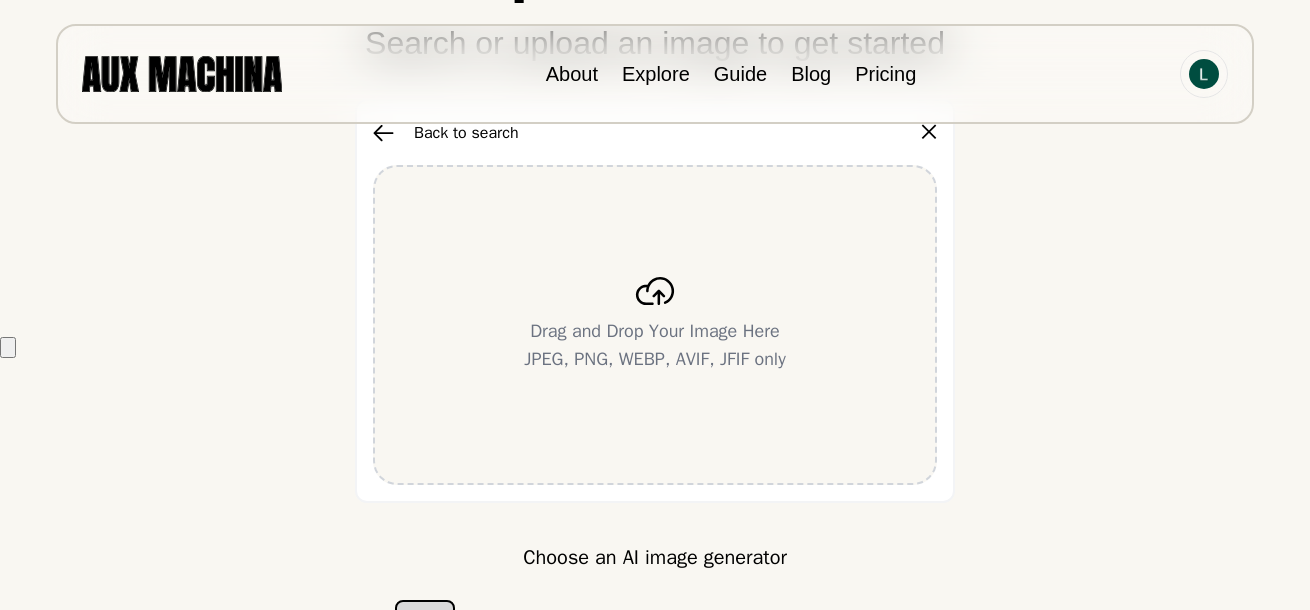 scroll, scrollTop: 300, scrollLeft: 0, axis: vertical 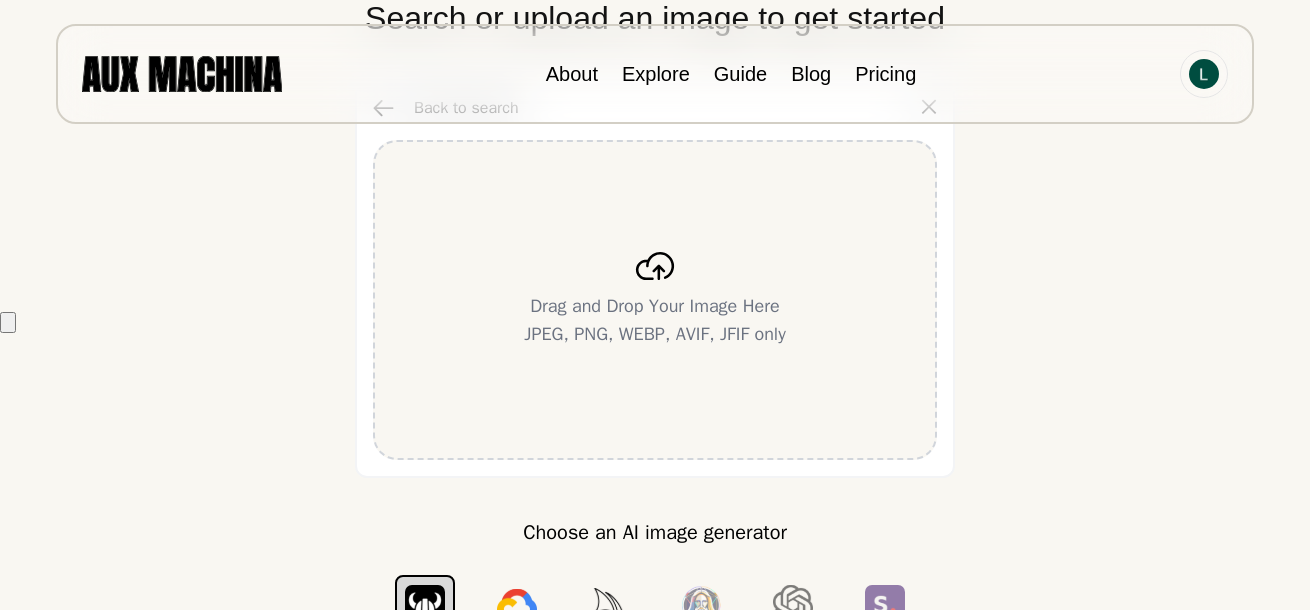 click 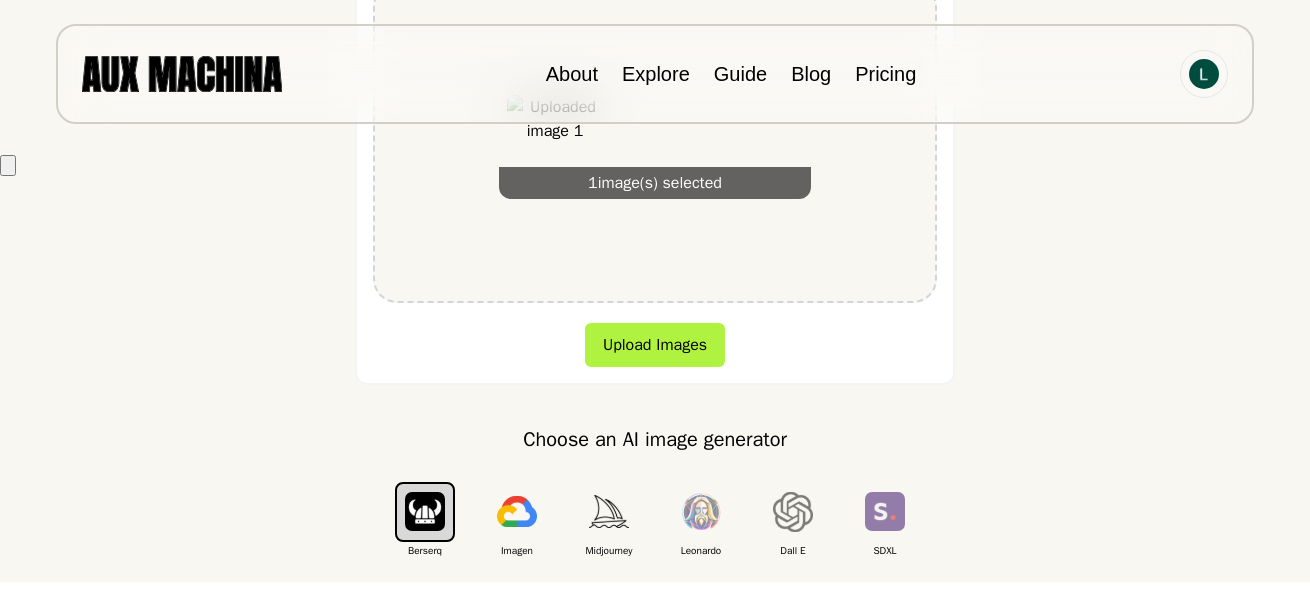 scroll, scrollTop: 500, scrollLeft: 0, axis: vertical 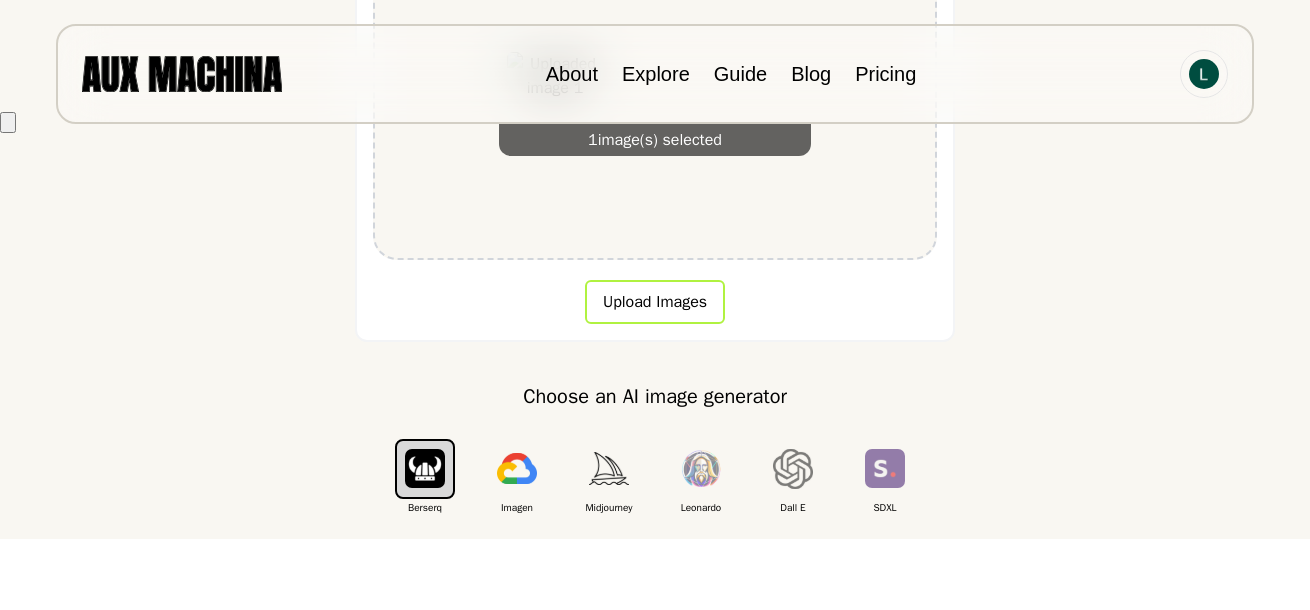 click on "Upload Images" at bounding box center (655, 302) 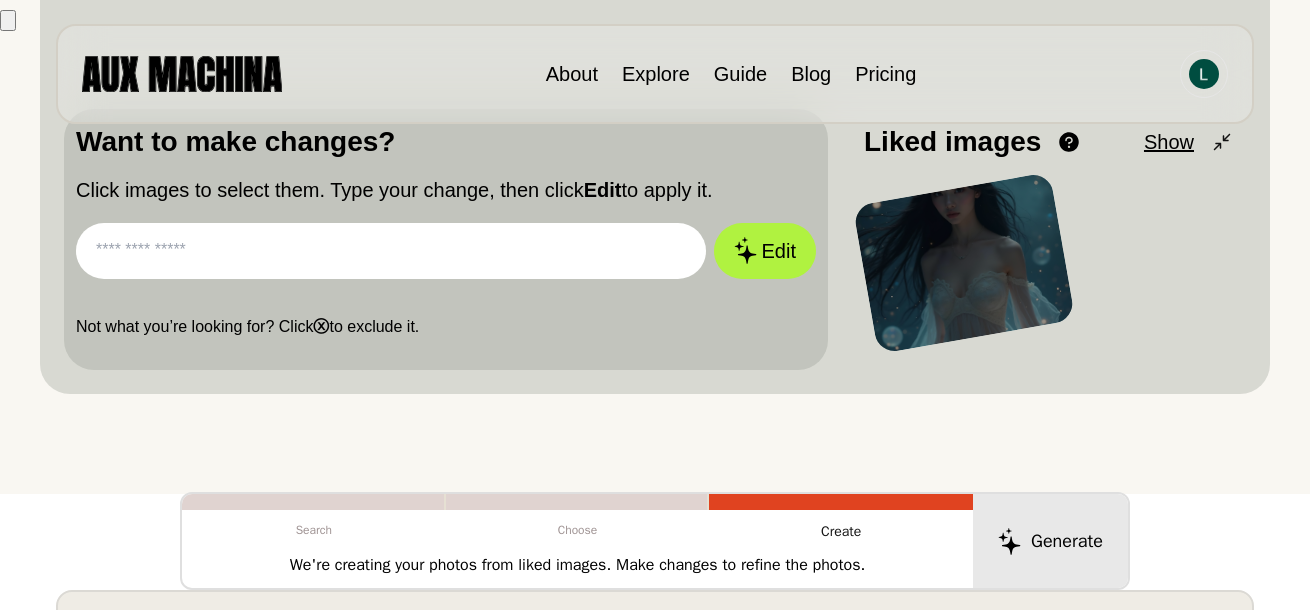 scroll, scrollTop: 600, scrollLeft: 0, axis: vertical 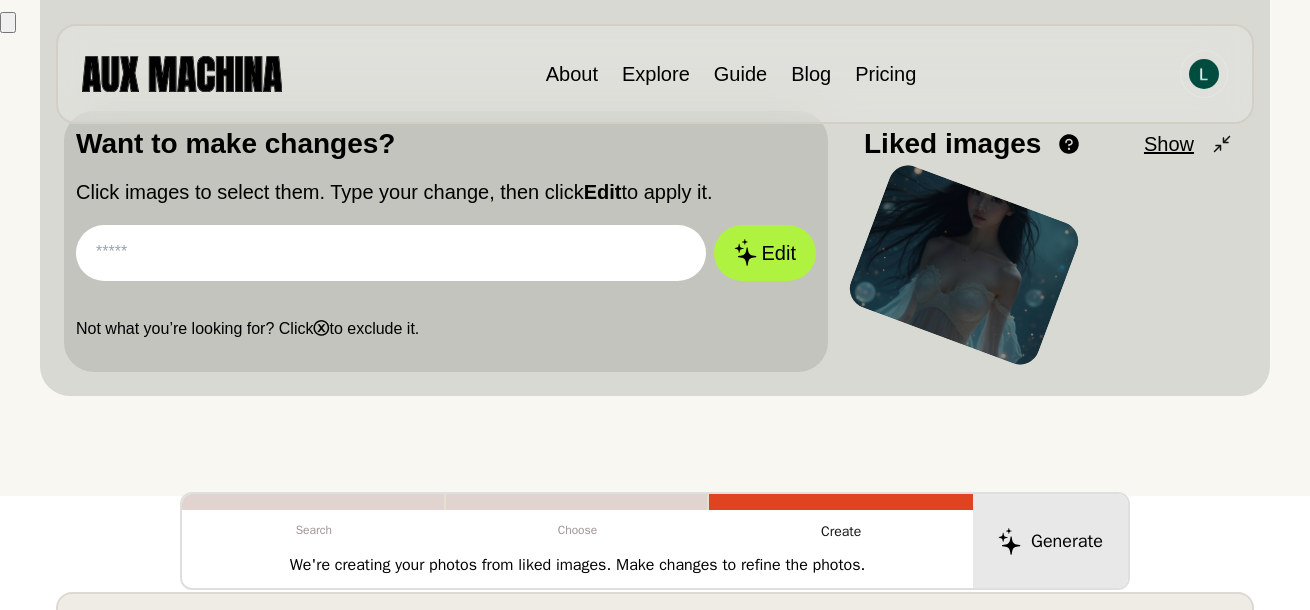 click at bounding box center (964, 264) 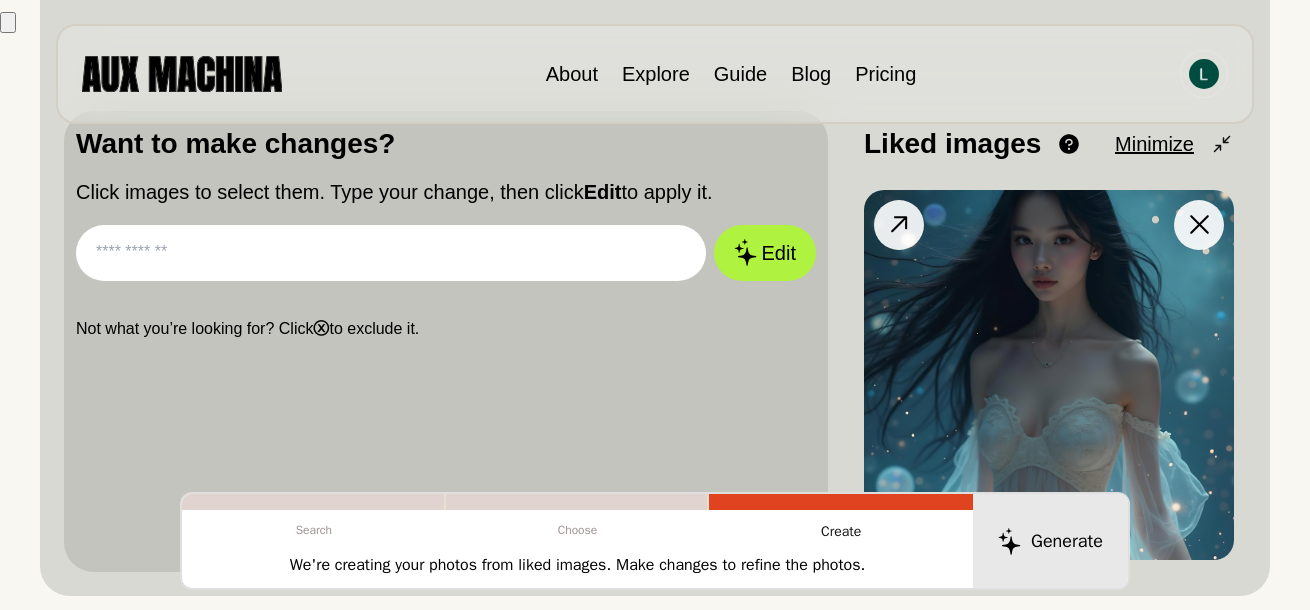 scroll, scrollTop: 500, scrollLeft: 0, axis: vertical 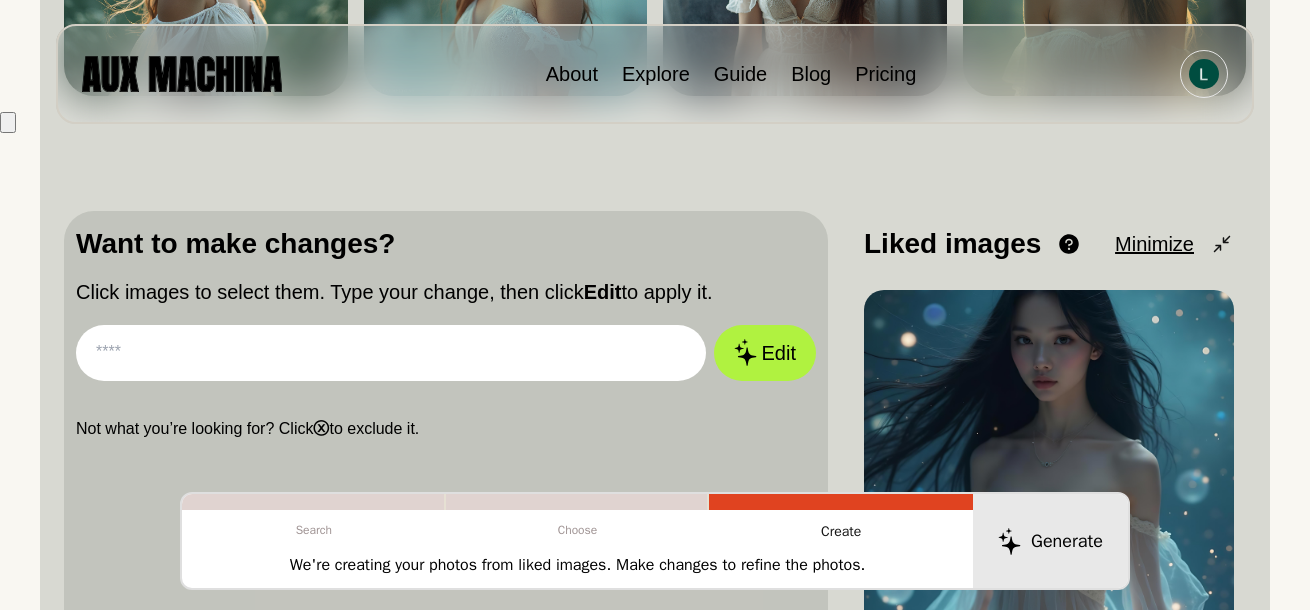 click at bounding box center (391, 353) 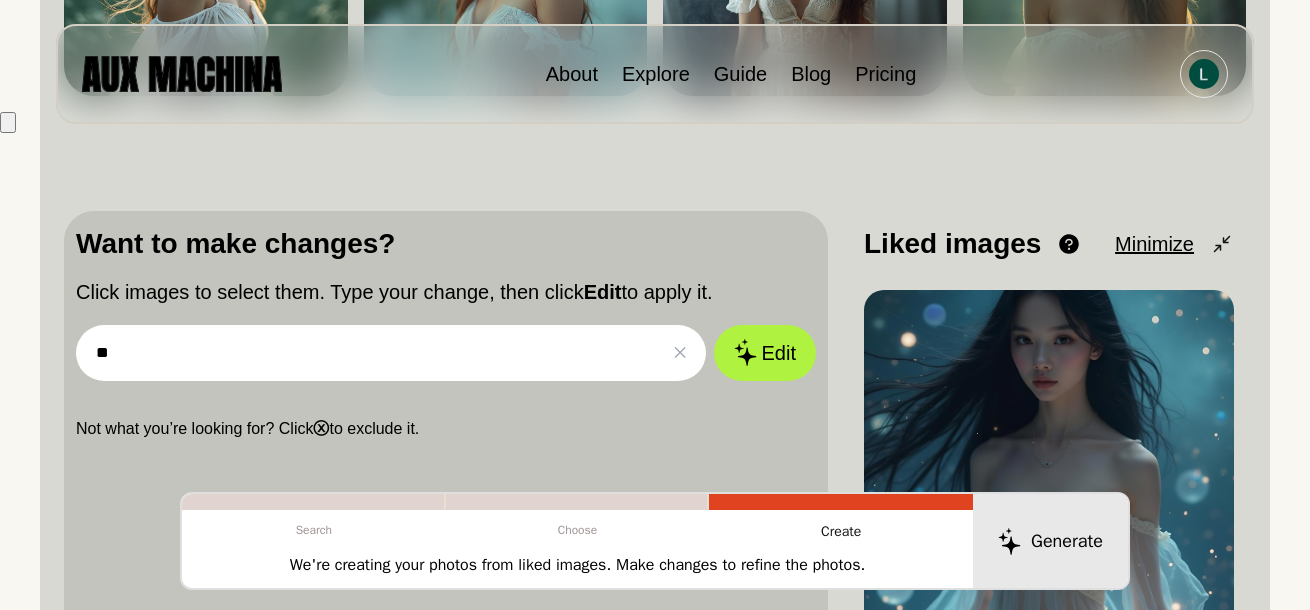 type on "*" 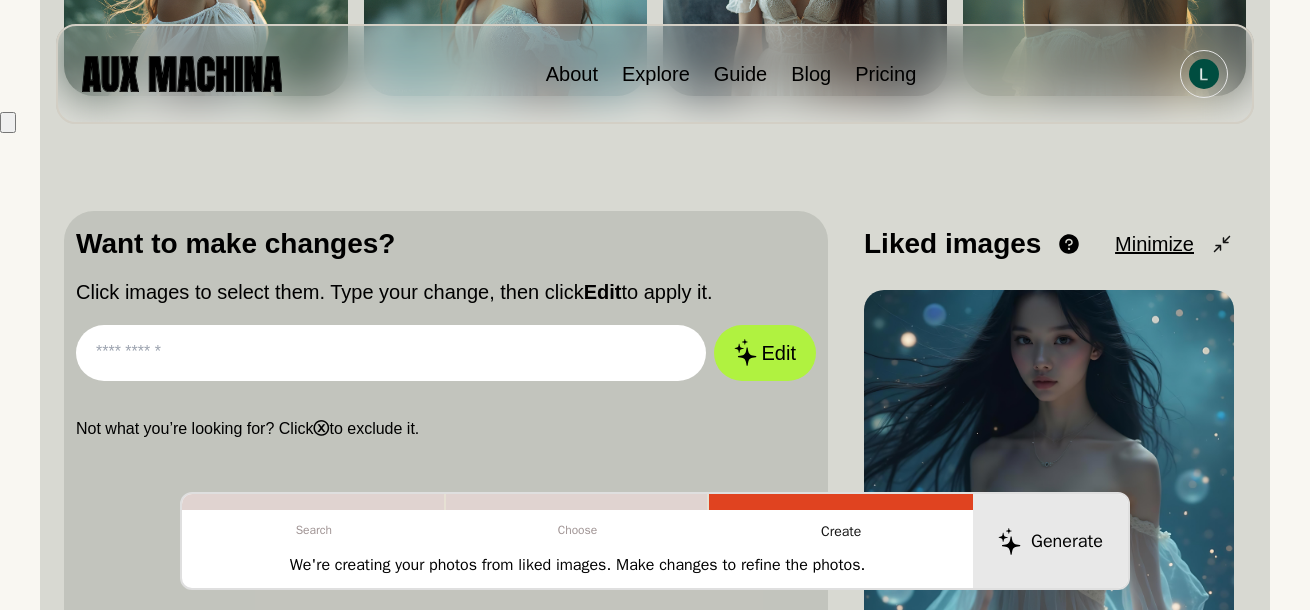type on "*" 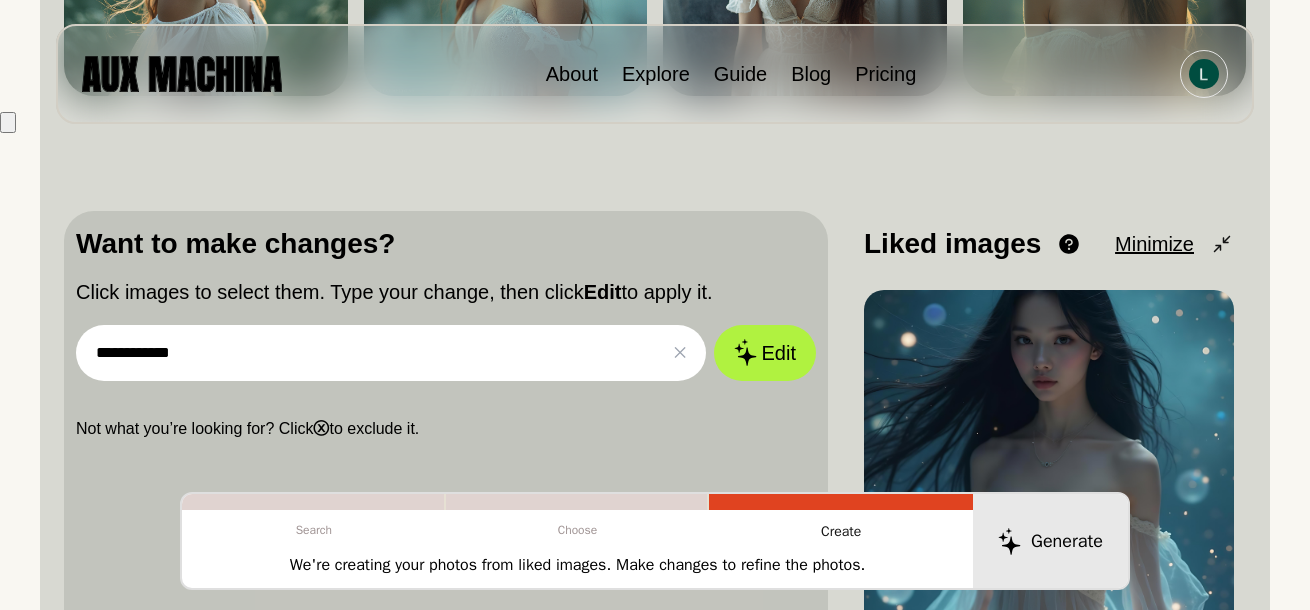 click on "**********" at bounding box center [391, 353] 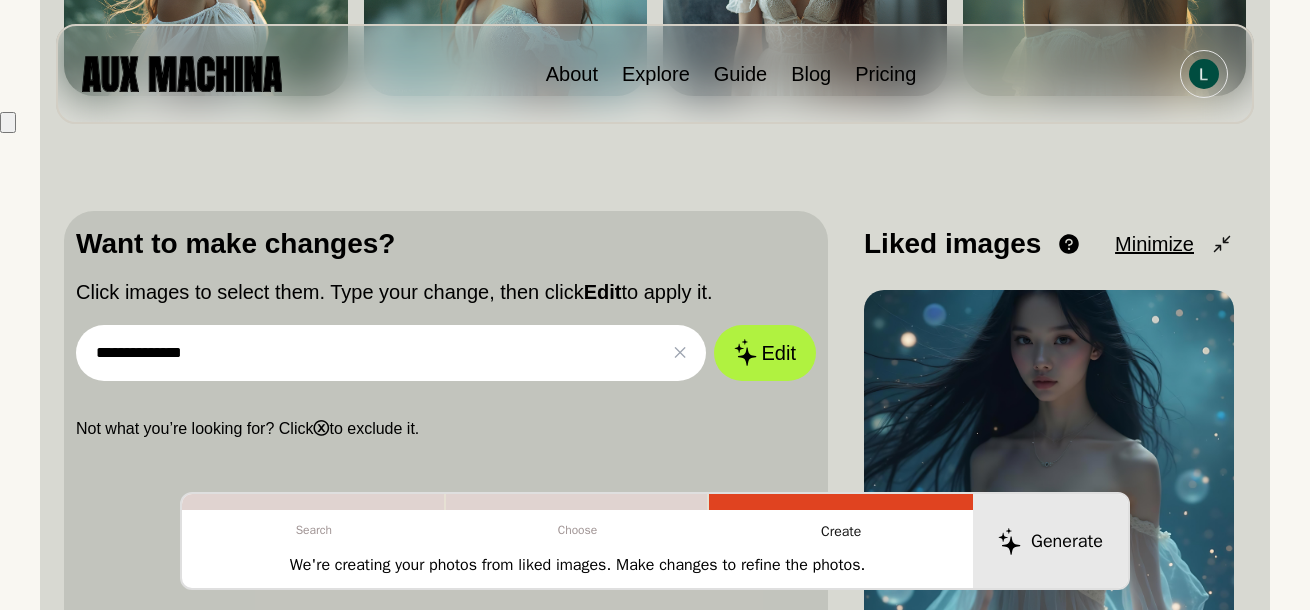 paste on "********" 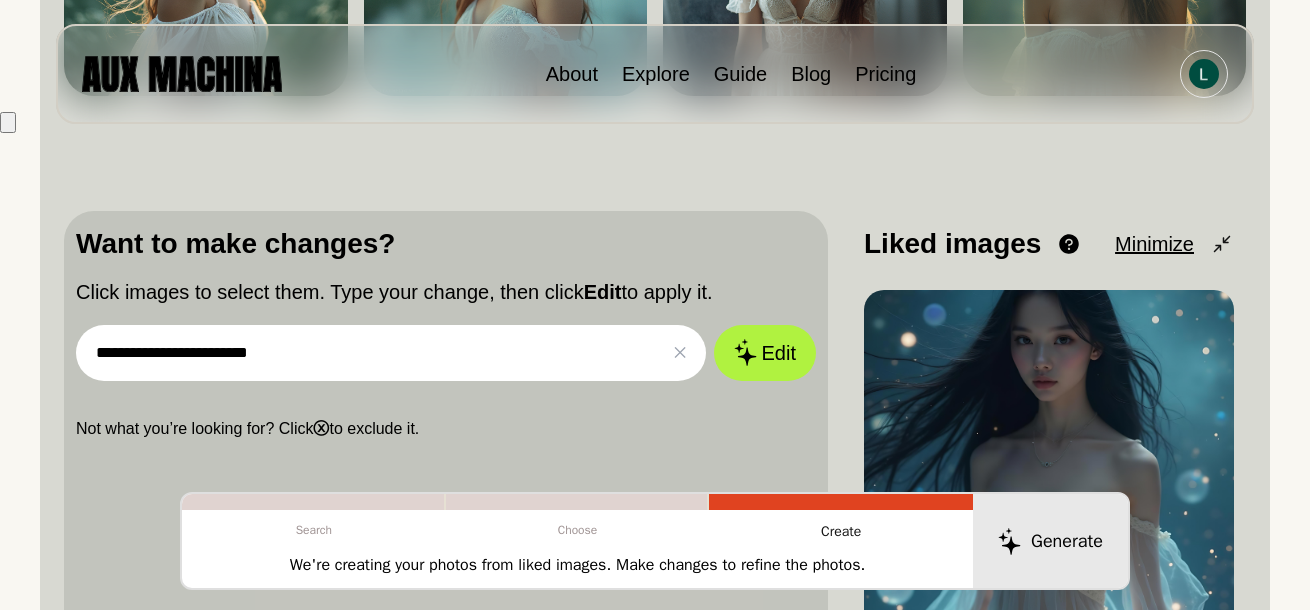 click on "**********" at bounding box center (655, 236) 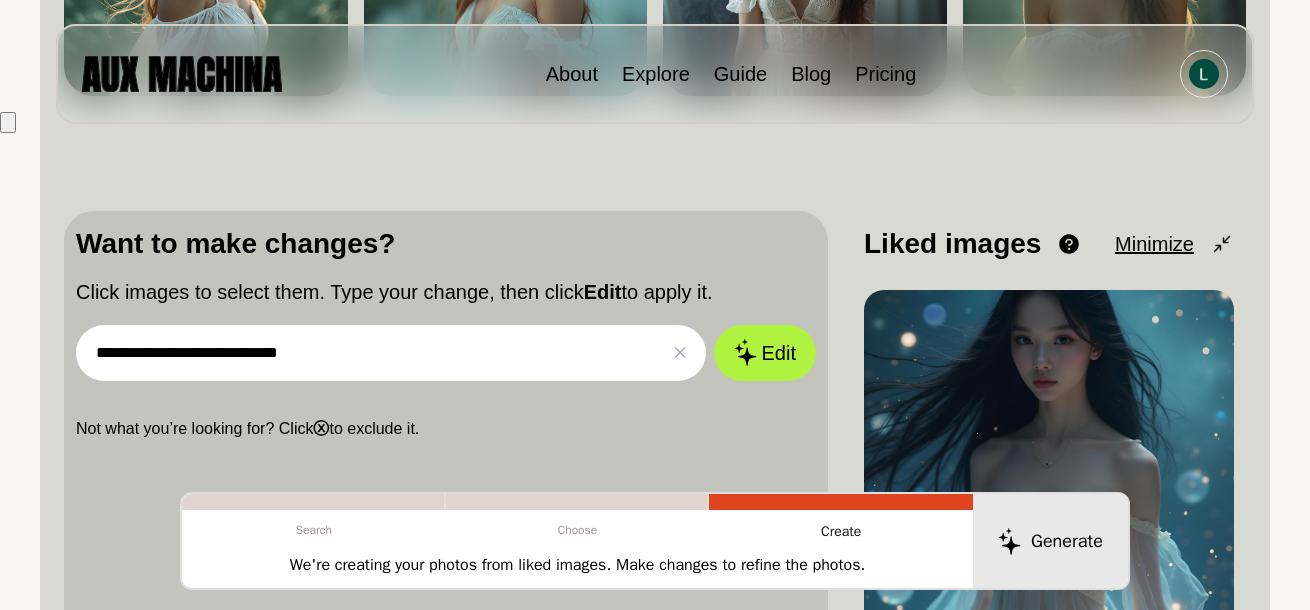 click on "**********" at bounding box center (391, 353) 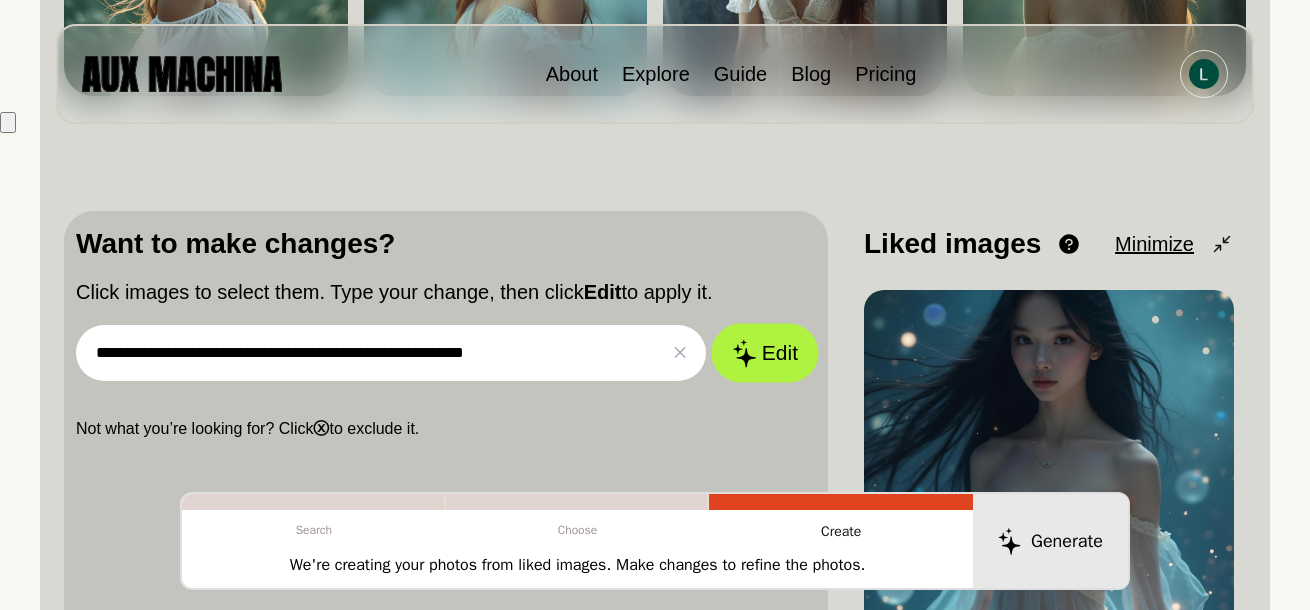 type on "**********" 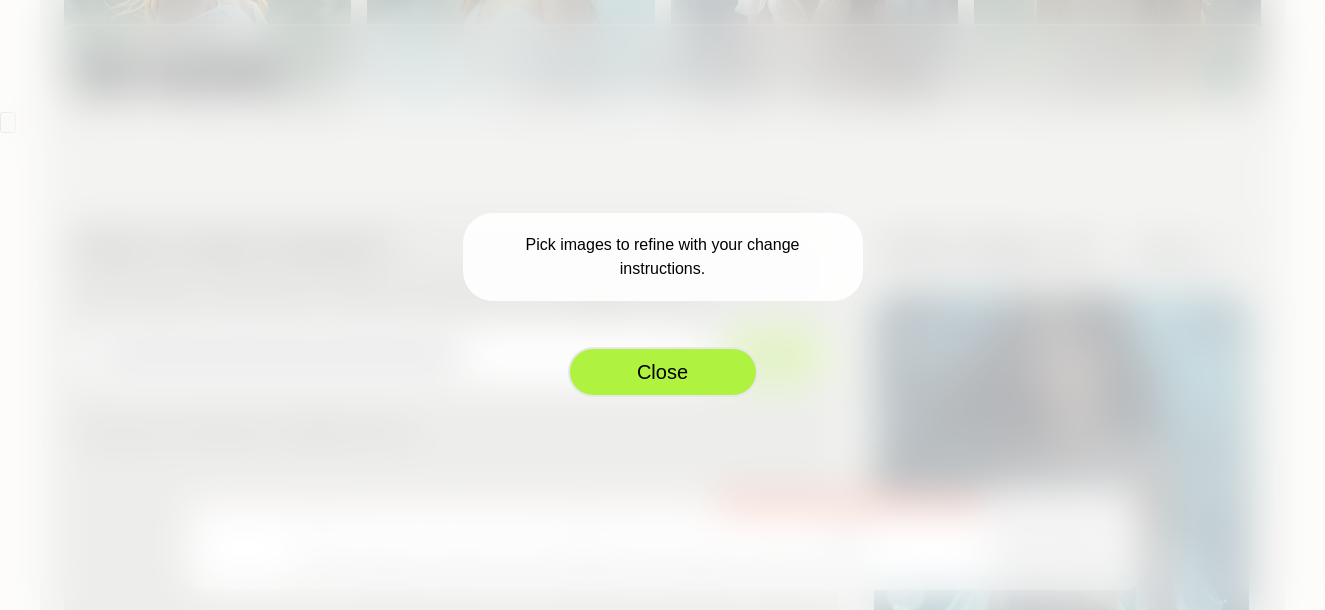 click on "Close" at bounding box center (663, 372) 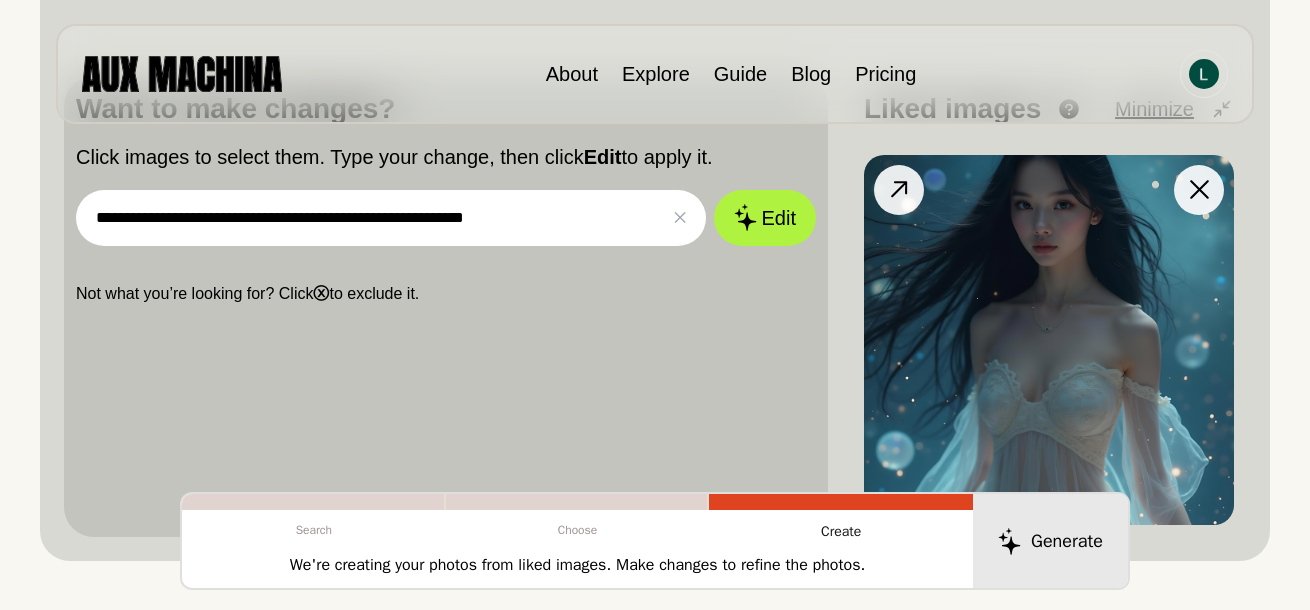 scroll, scrollTop: 600, scrollLeft: 0, axis: vertical 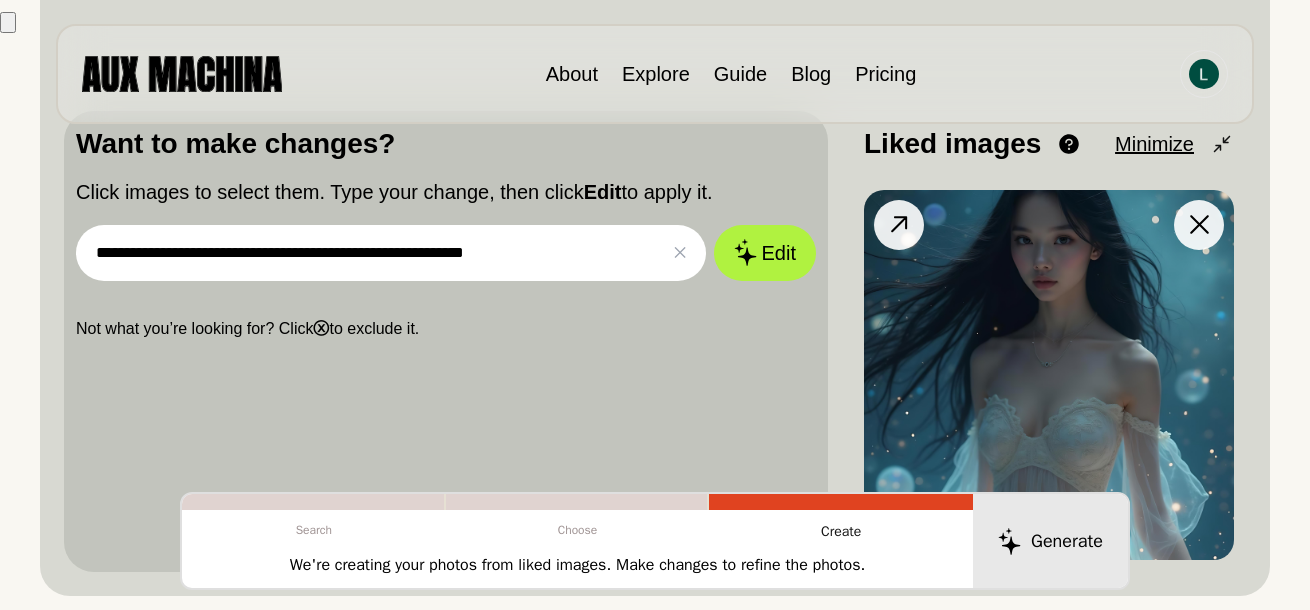 click at bounding box center [1049, 375] 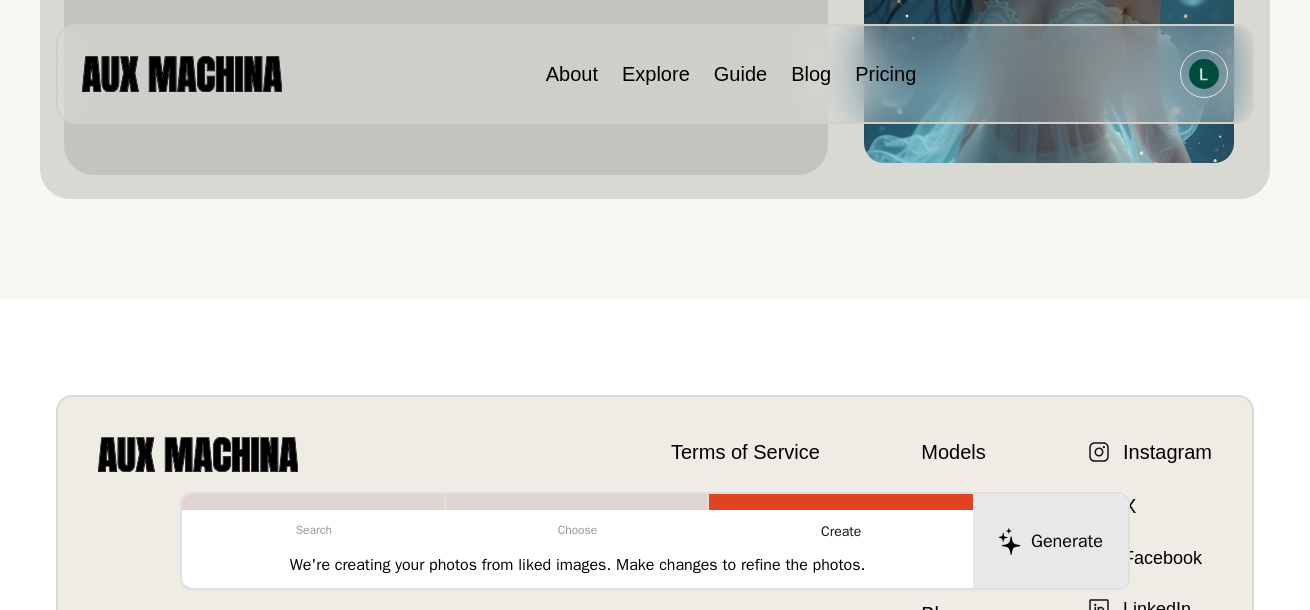 scroll, scrollTop: 1000, scrollLeft: 0, axis: vertical 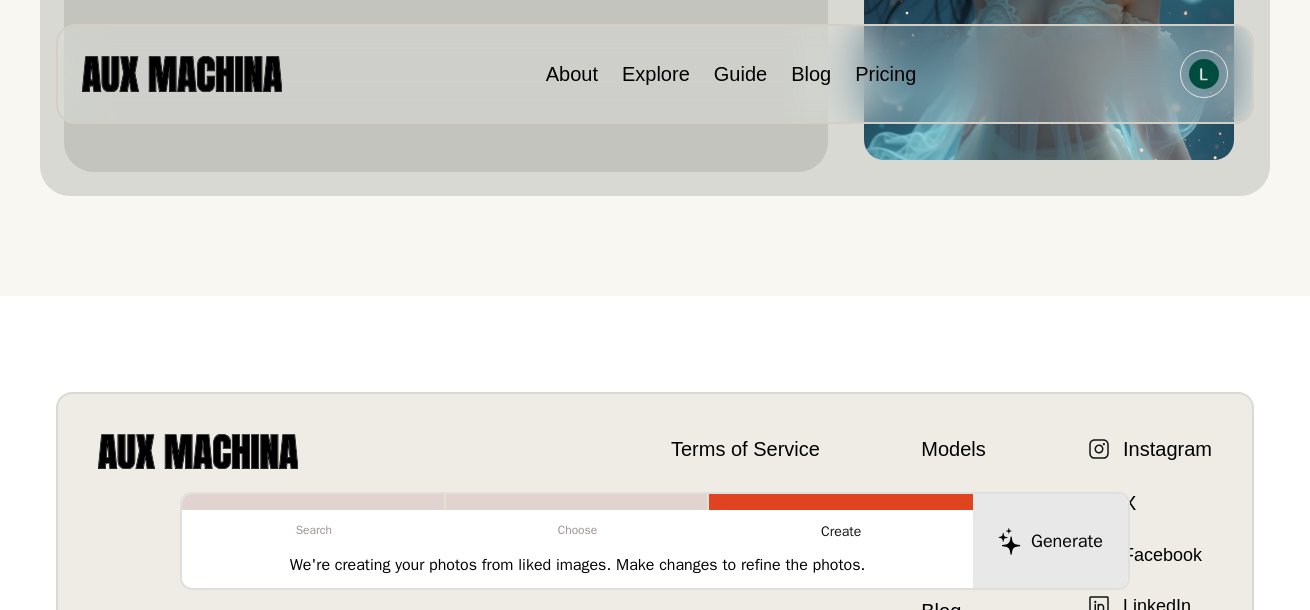 click on "We're creating your photos from liked images.  Make changes to refine the photos." at bounding box center [578, 565] 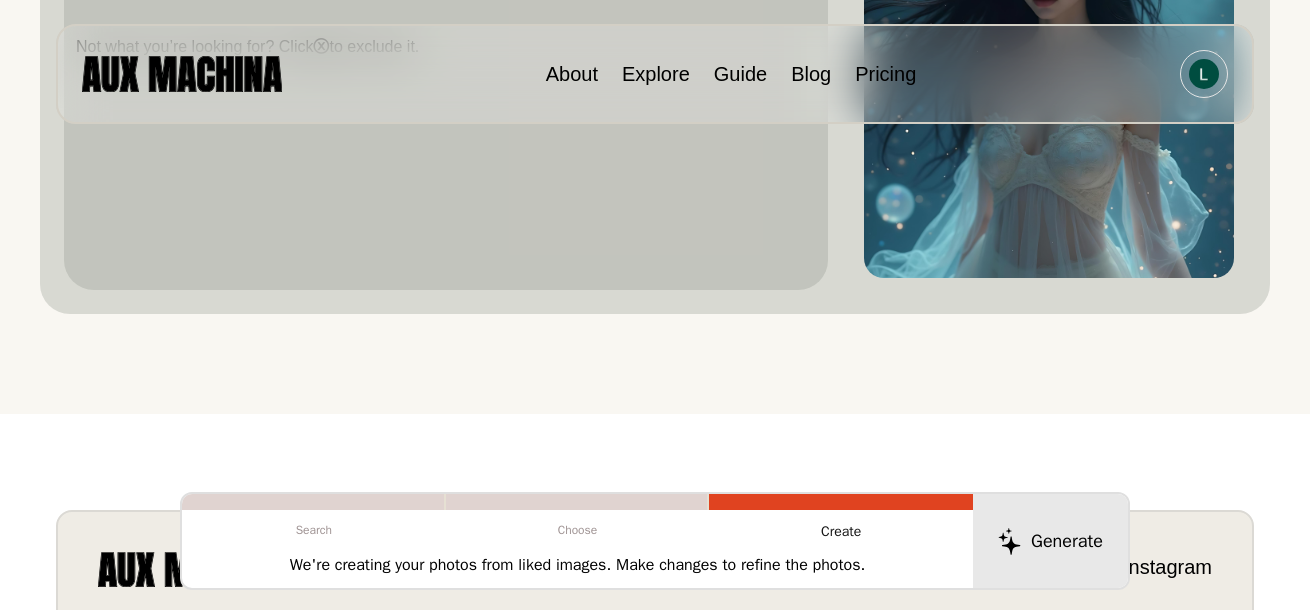scroll, scrollTop: 880, scrollLeft: 0, axis: vertical 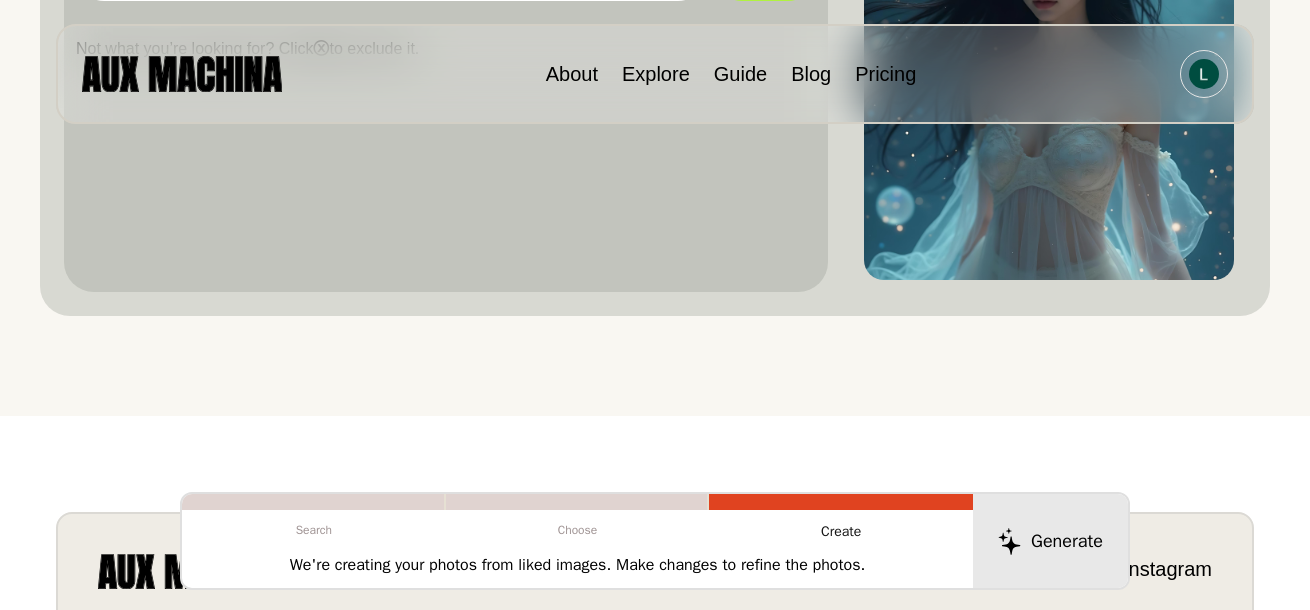 click at bounding box center [1049, 95] 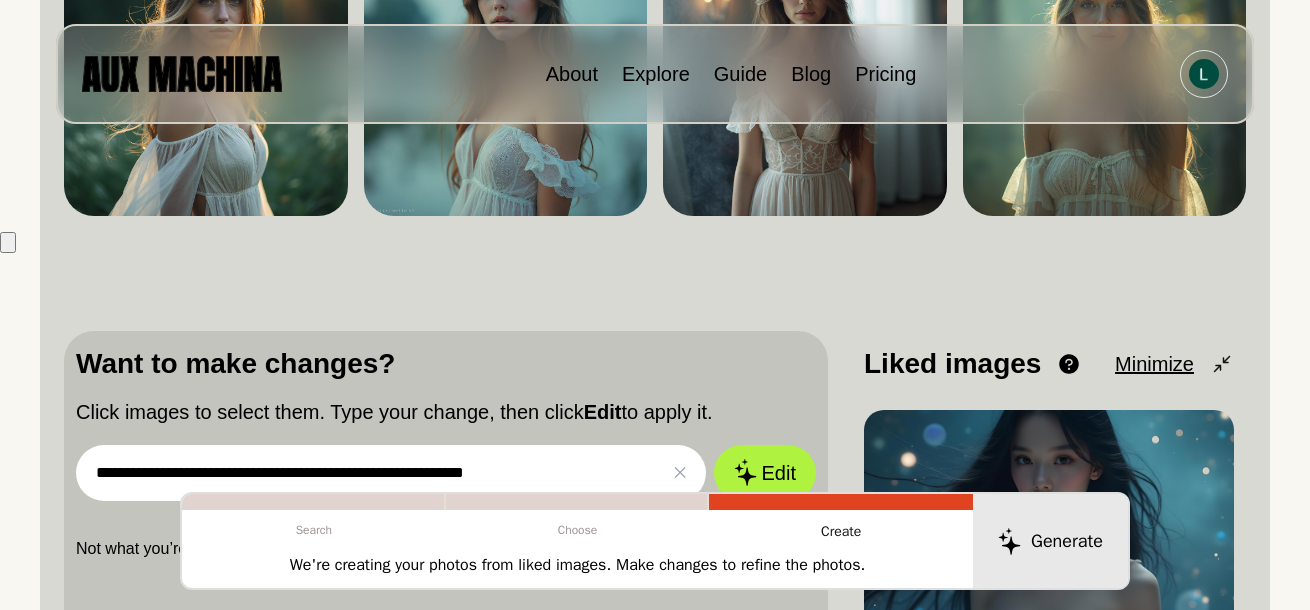 scroll, scrollTop: 480, scrollLeft: 0, axis: vertical 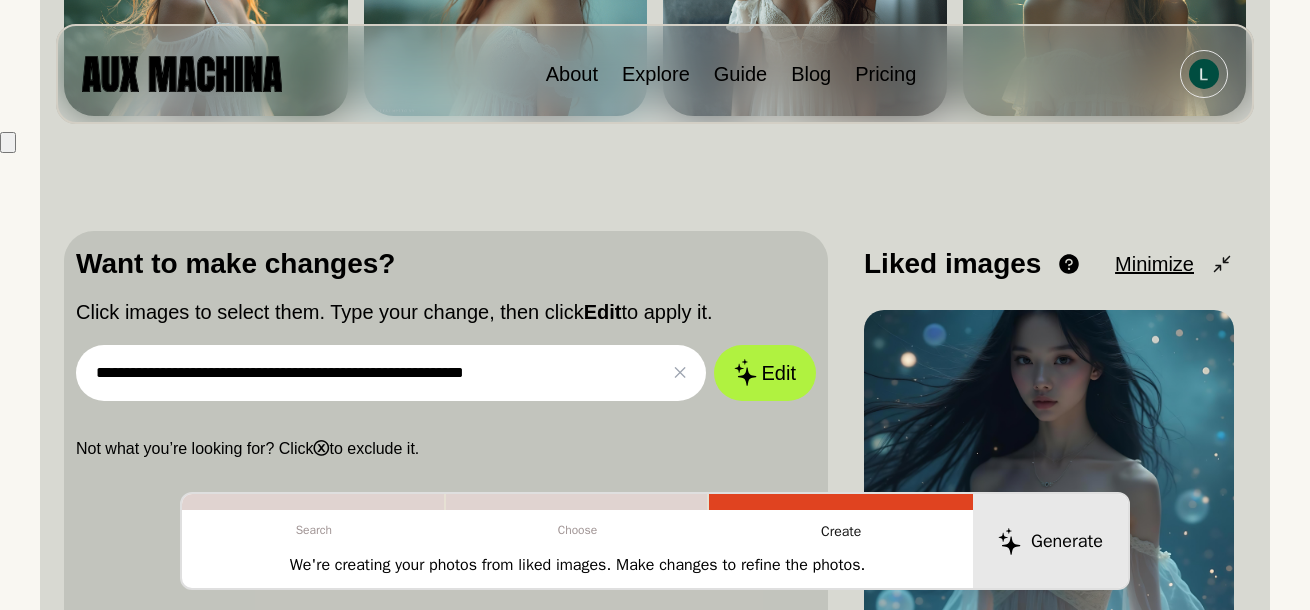 click on "Liked images" at bounding box center (952, 264) 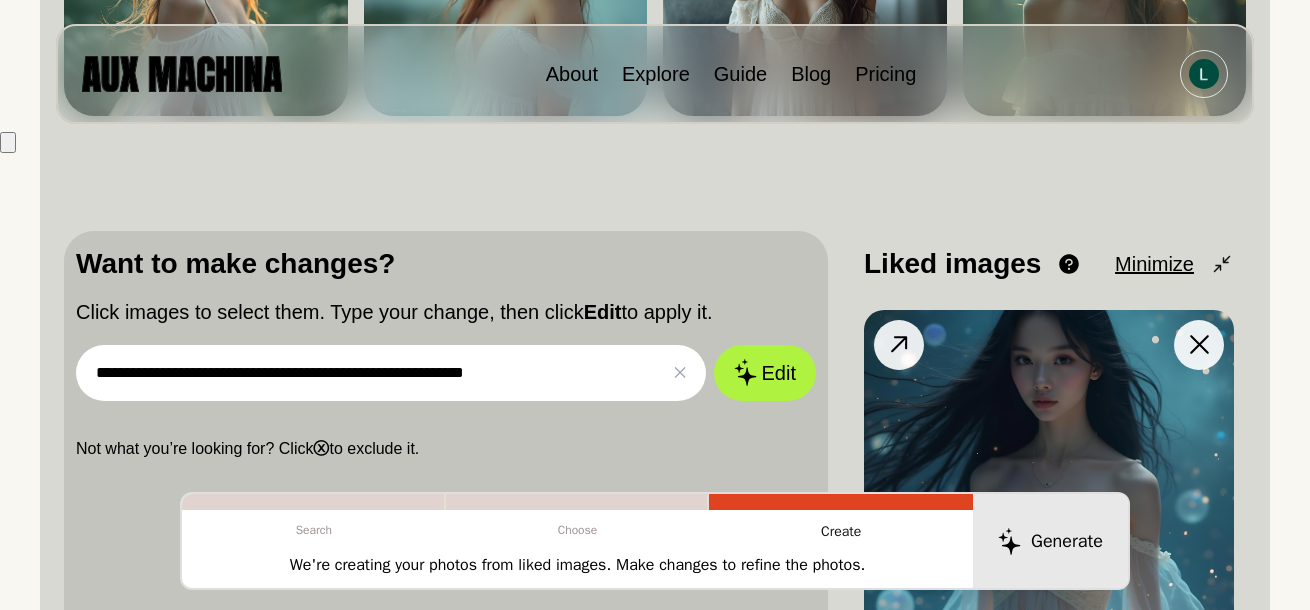 click 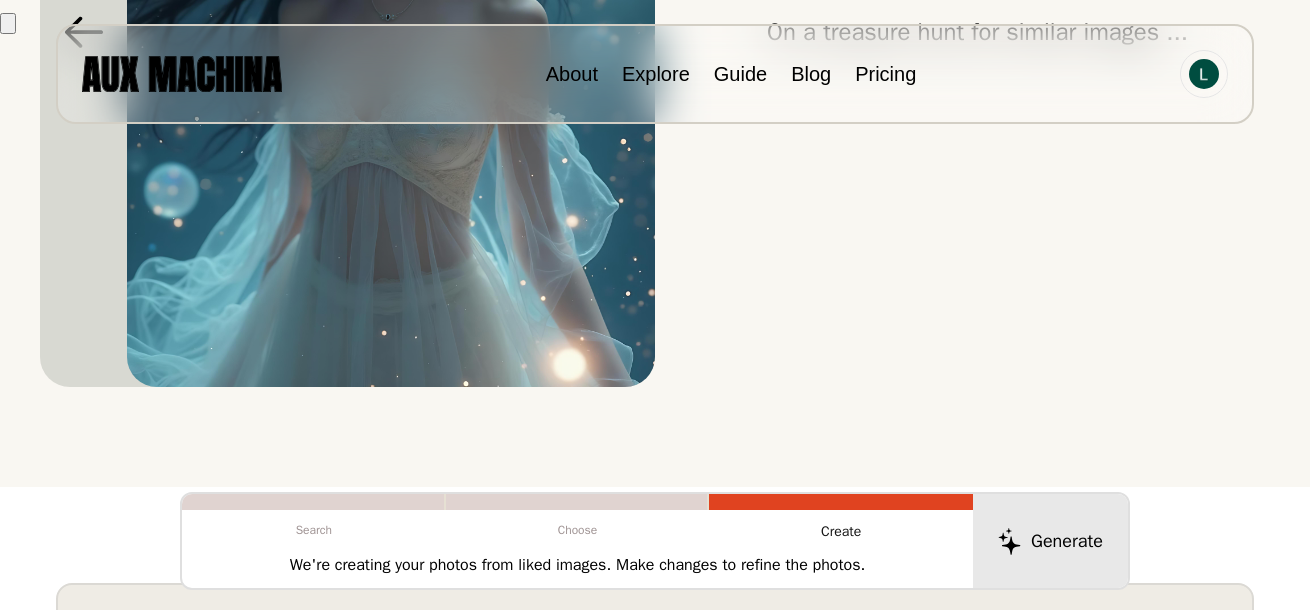 scroll, scrollTop: 680, scrollLeft: 0, axis: vertical 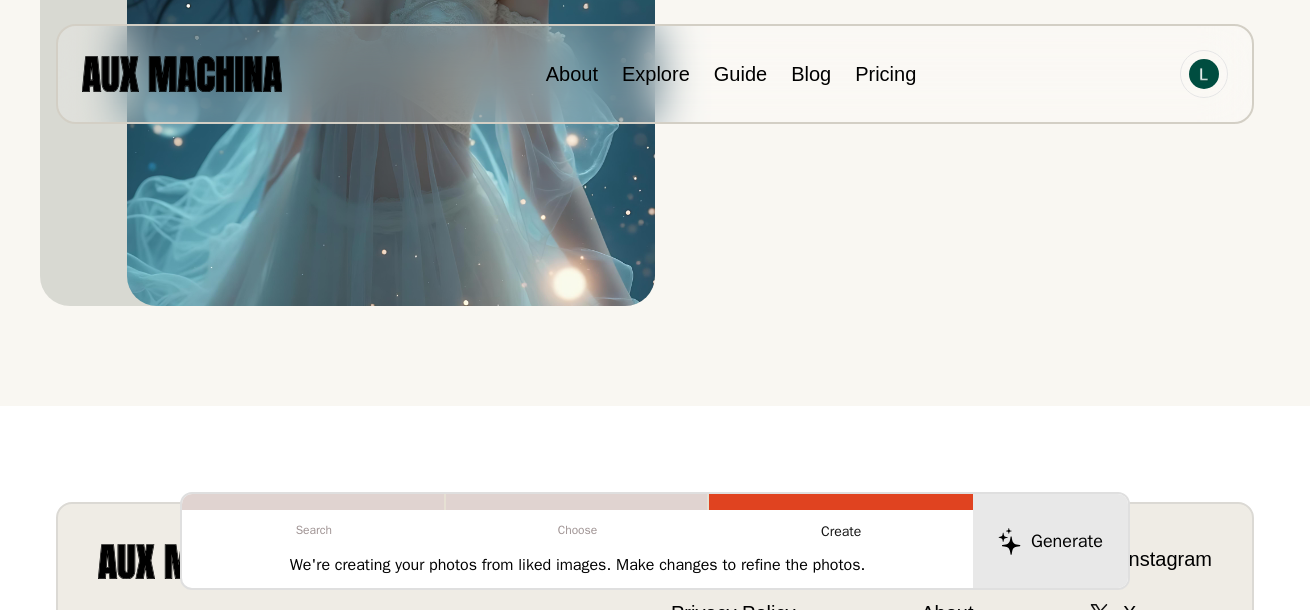 click at bounding box center [391, -49] 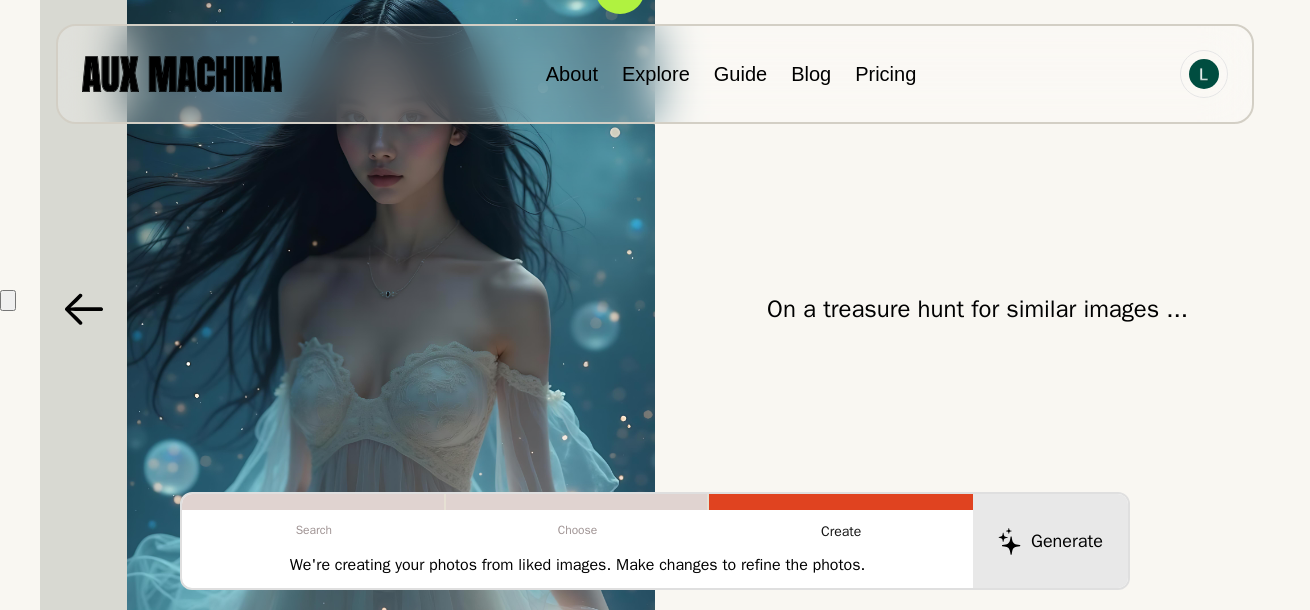 scroll, scrollTop: 280, scrollLeft: 0, axis: vertical 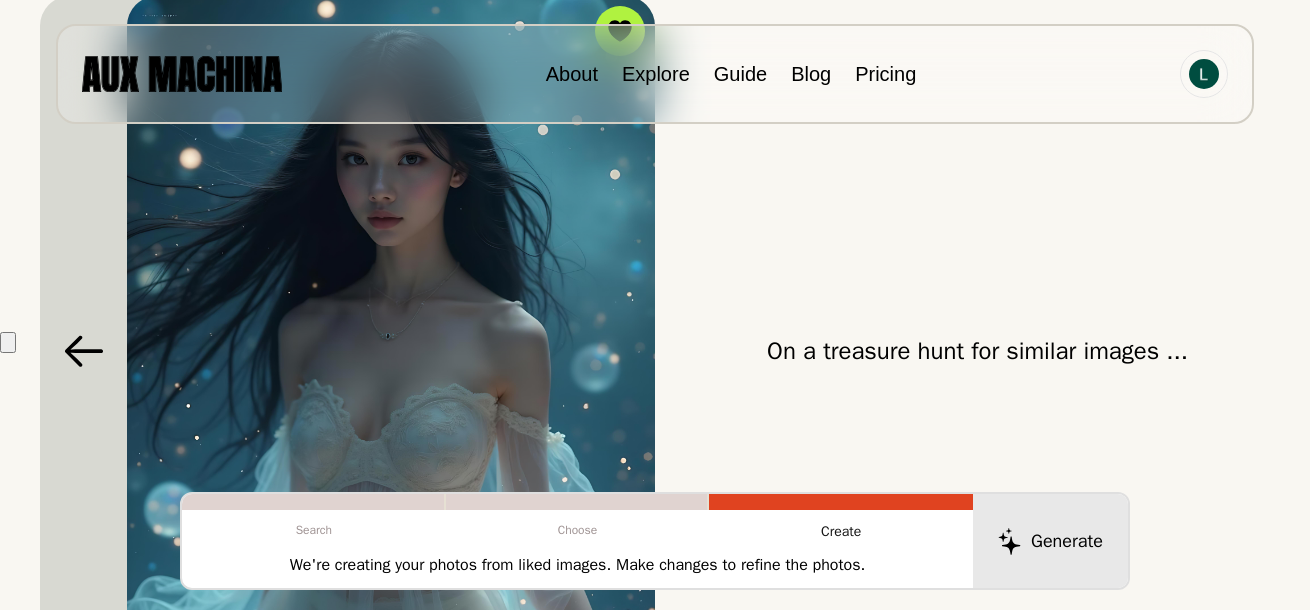 click at bounding box center (391, 351) 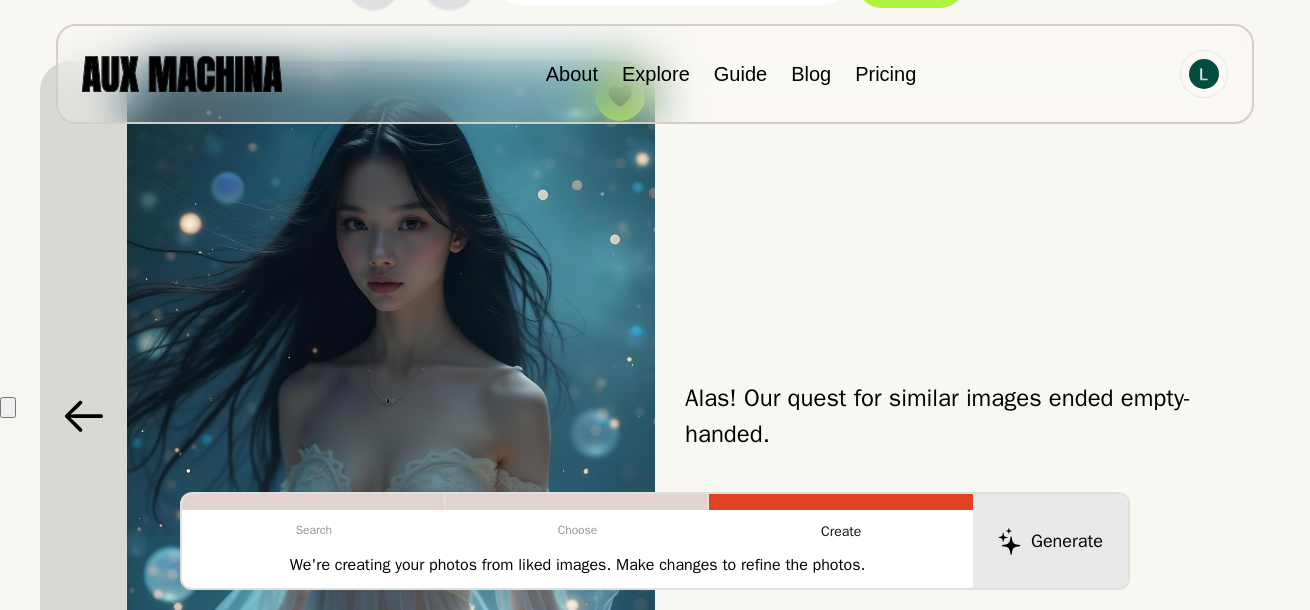 scroll, scrollTop: 180, scrollLeft: 0, axis: vertical 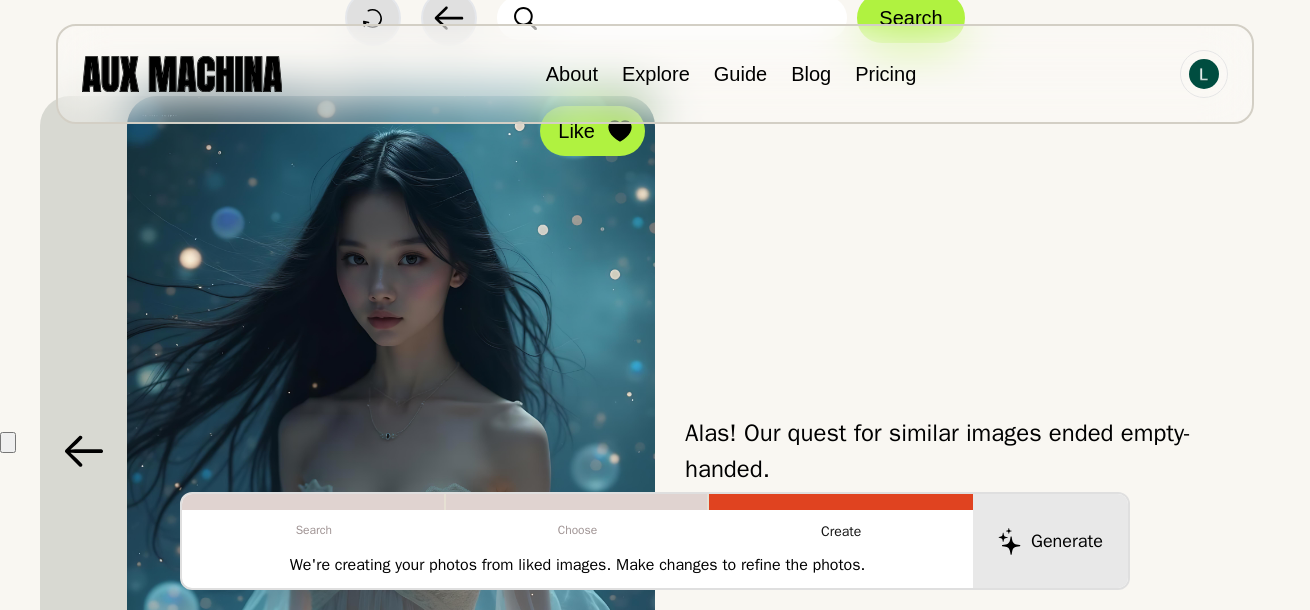 click 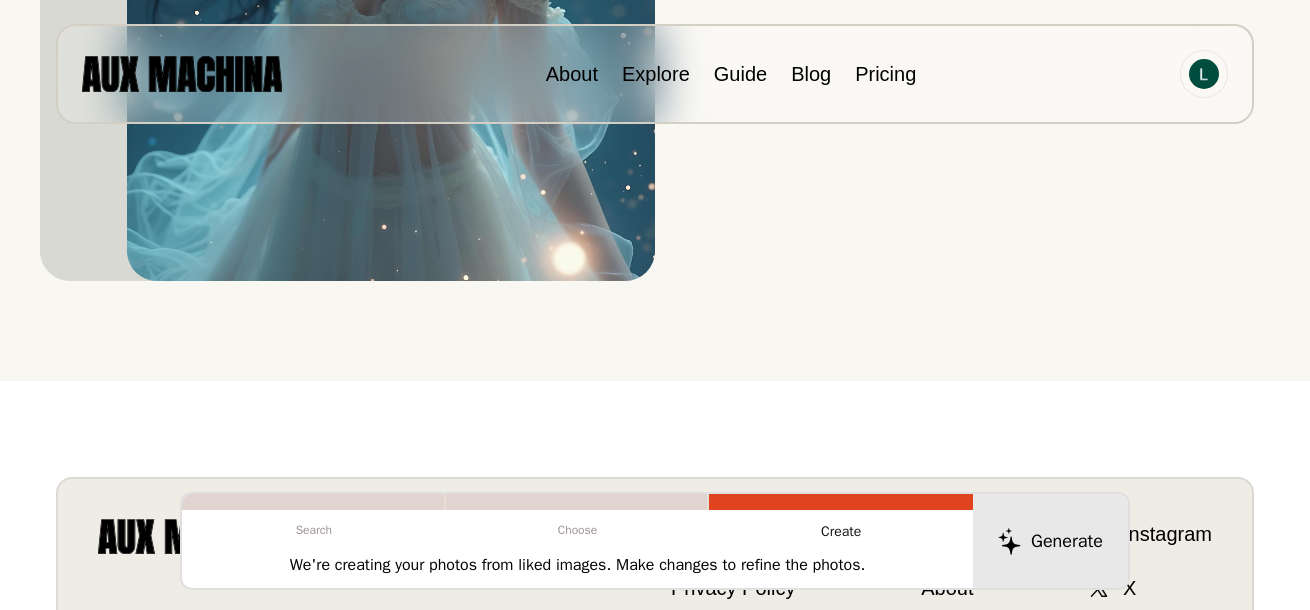scroll, scrollTop: 780, scrollLeft: 0, axis: vertical 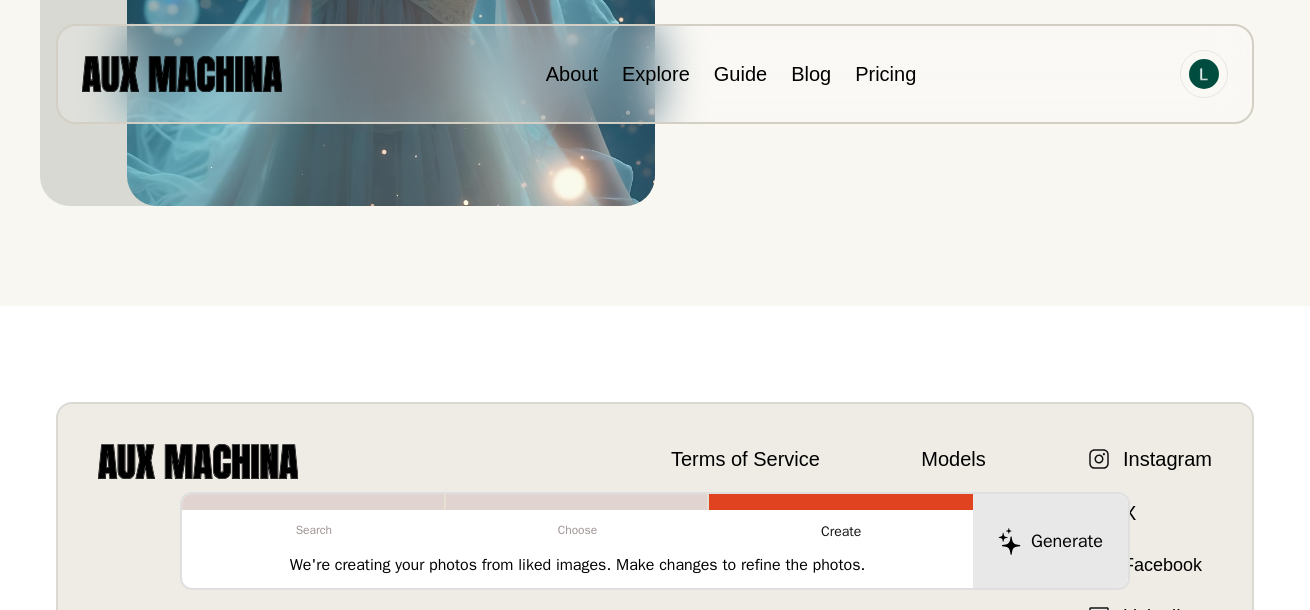 click on "We're creating your photos from liked images.  Make changes to refine the photos." at bounding box center (578, 565) 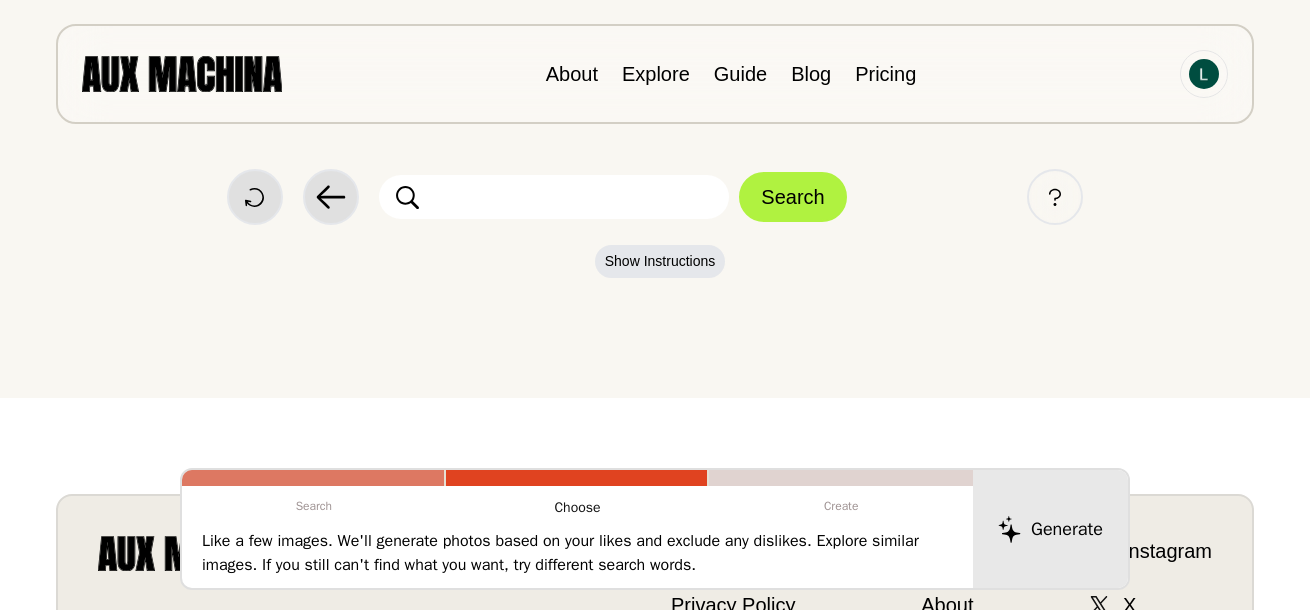 scroll, scrollTop: 0, scrollLeft: 0, axis: both 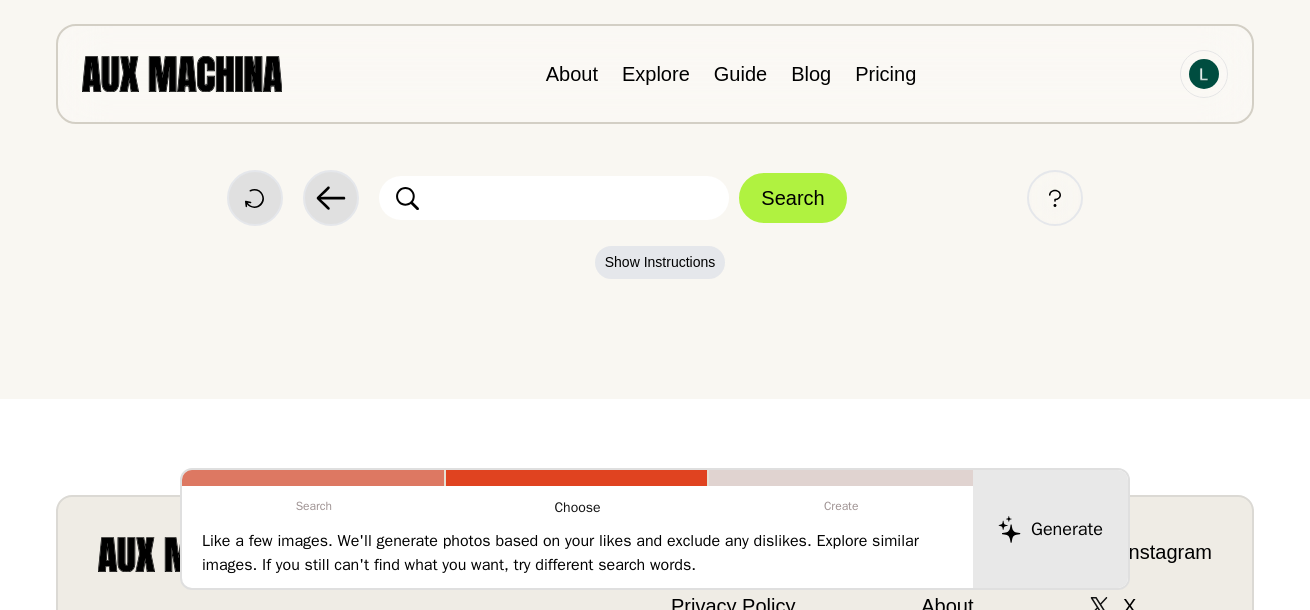 click on "Create" at bounding box center (841, 506) 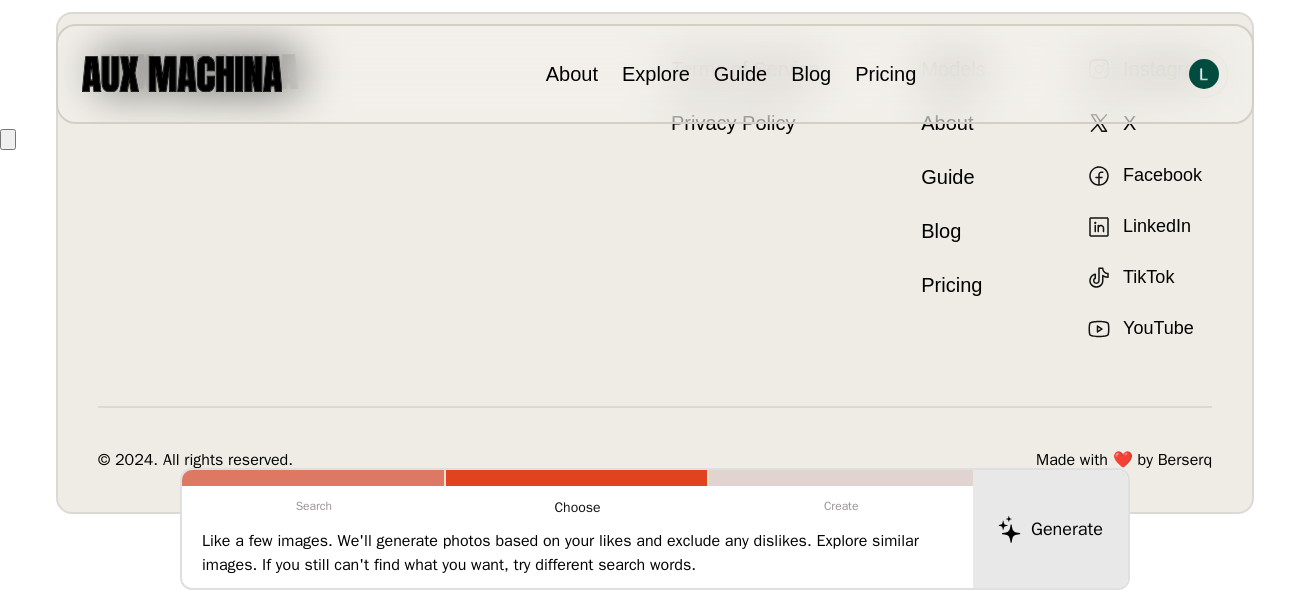 scroll, scrollTop: 0, scrollLeft: 0, axis: both 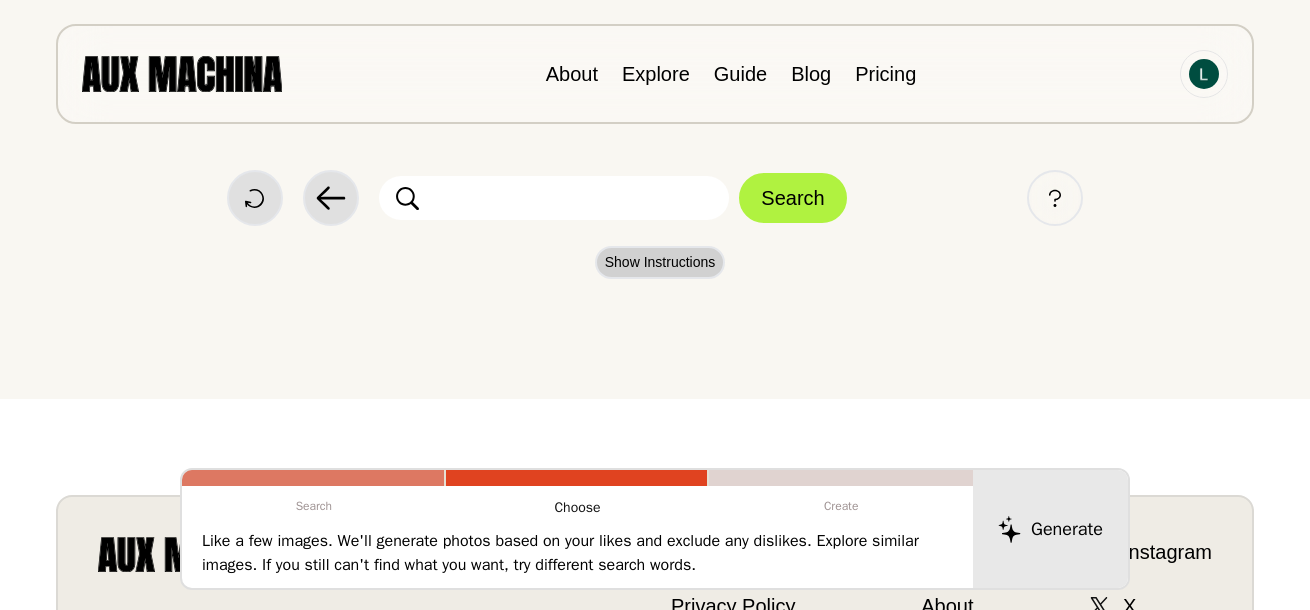 click on "Show Instructions" at bounding box center (660, 262) 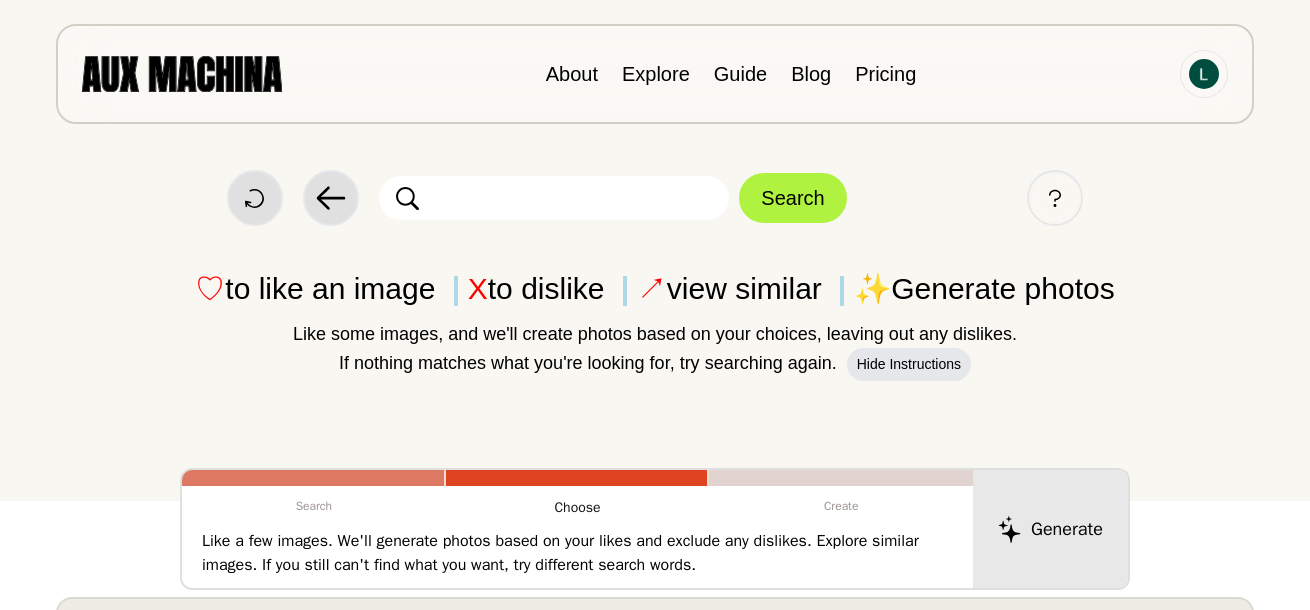 click on "♡  to like an image   X  to dislike   ↗  view similar   ✨  Generate photos" at bounding box center (655, 288) 